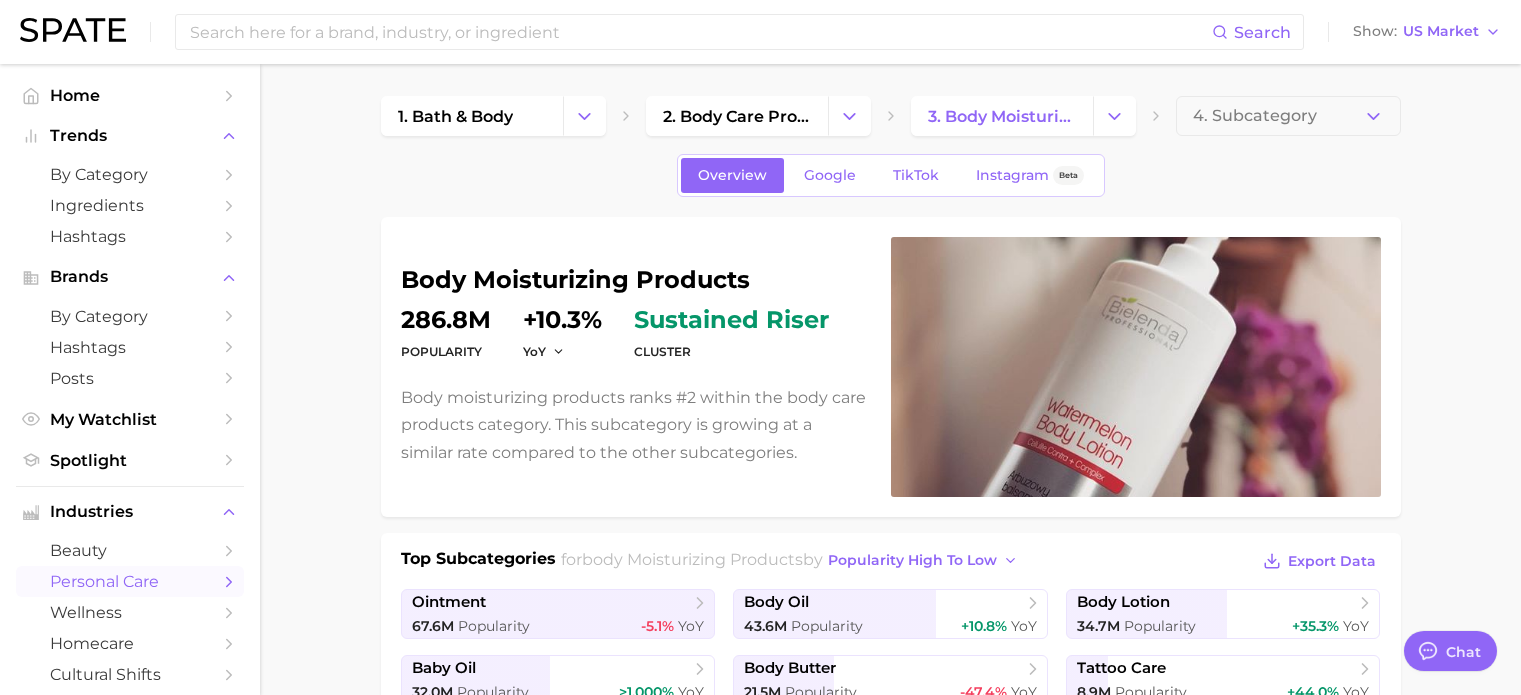 scroll, scrollTop: 800, scrollLeft: 0, axis: vertical 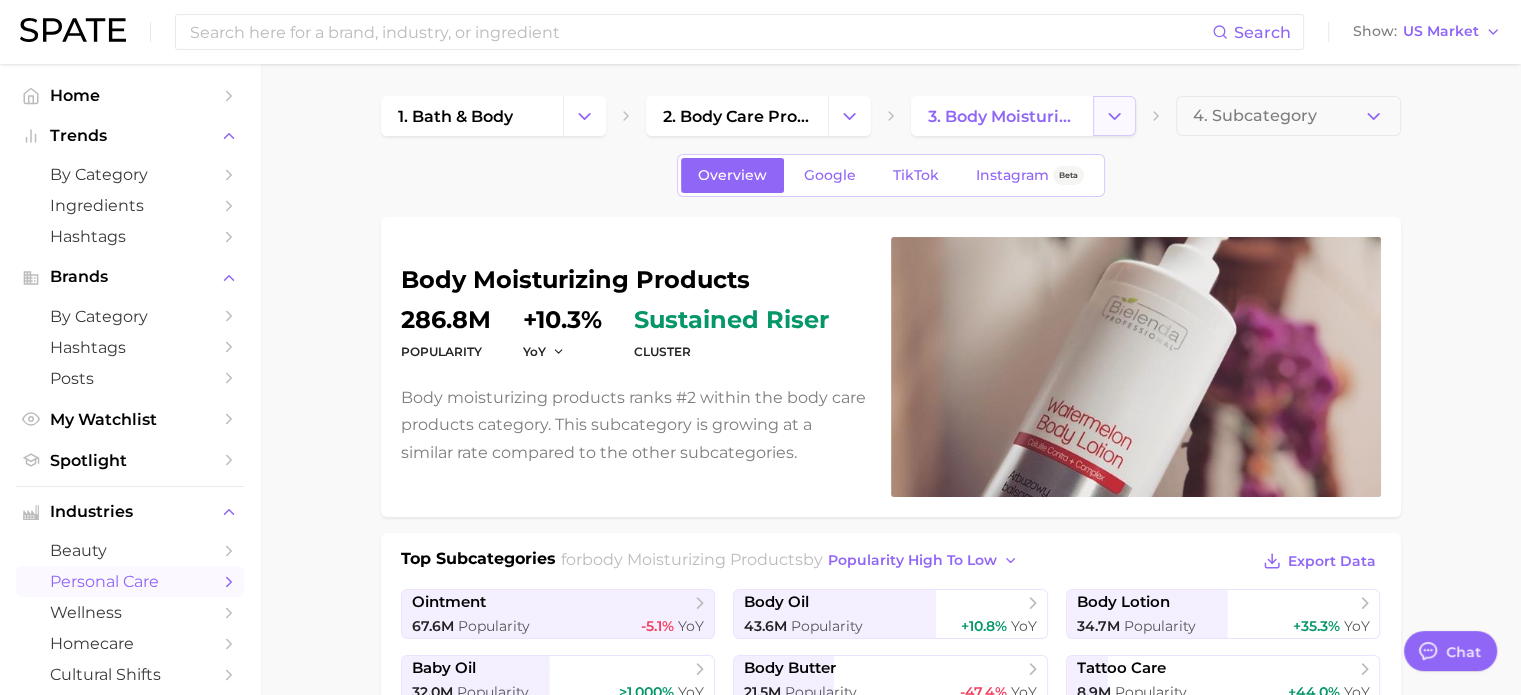 click 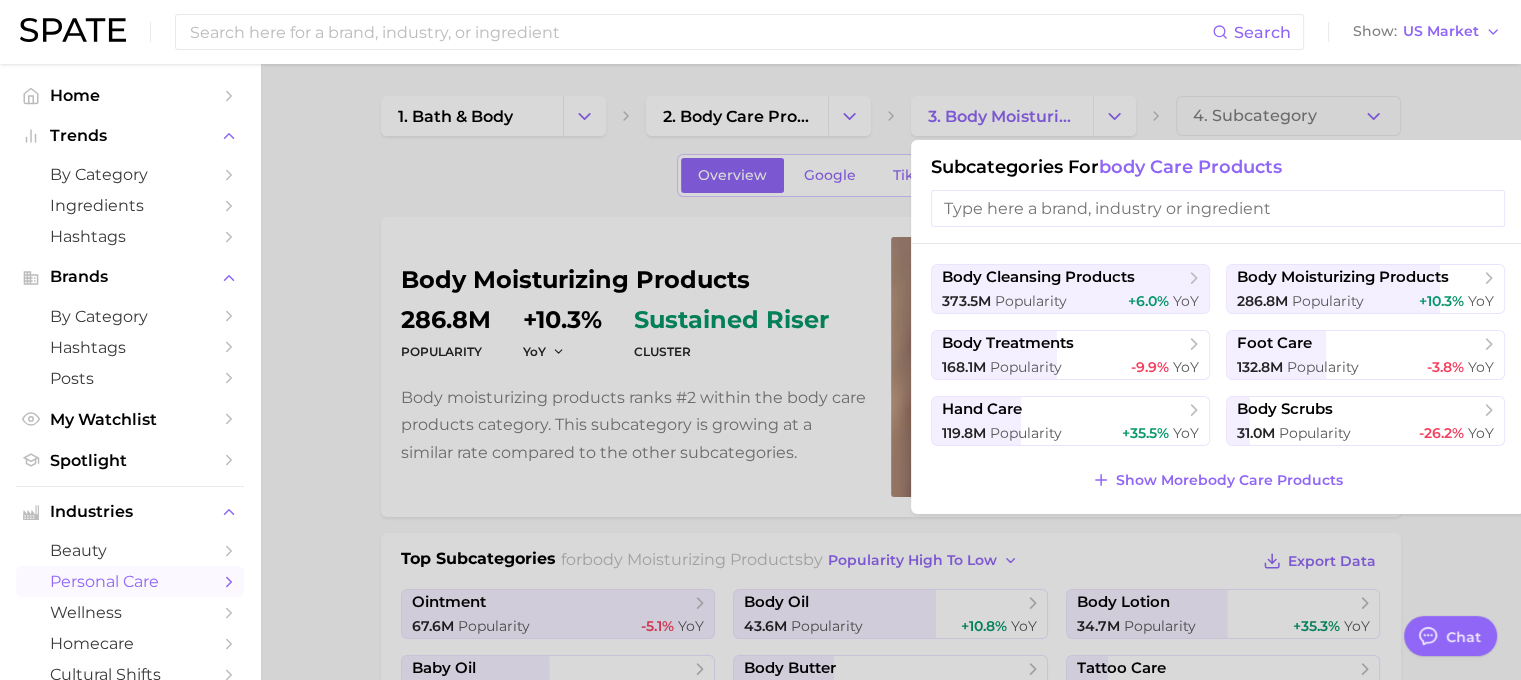 click at bounding box center [760, 340] 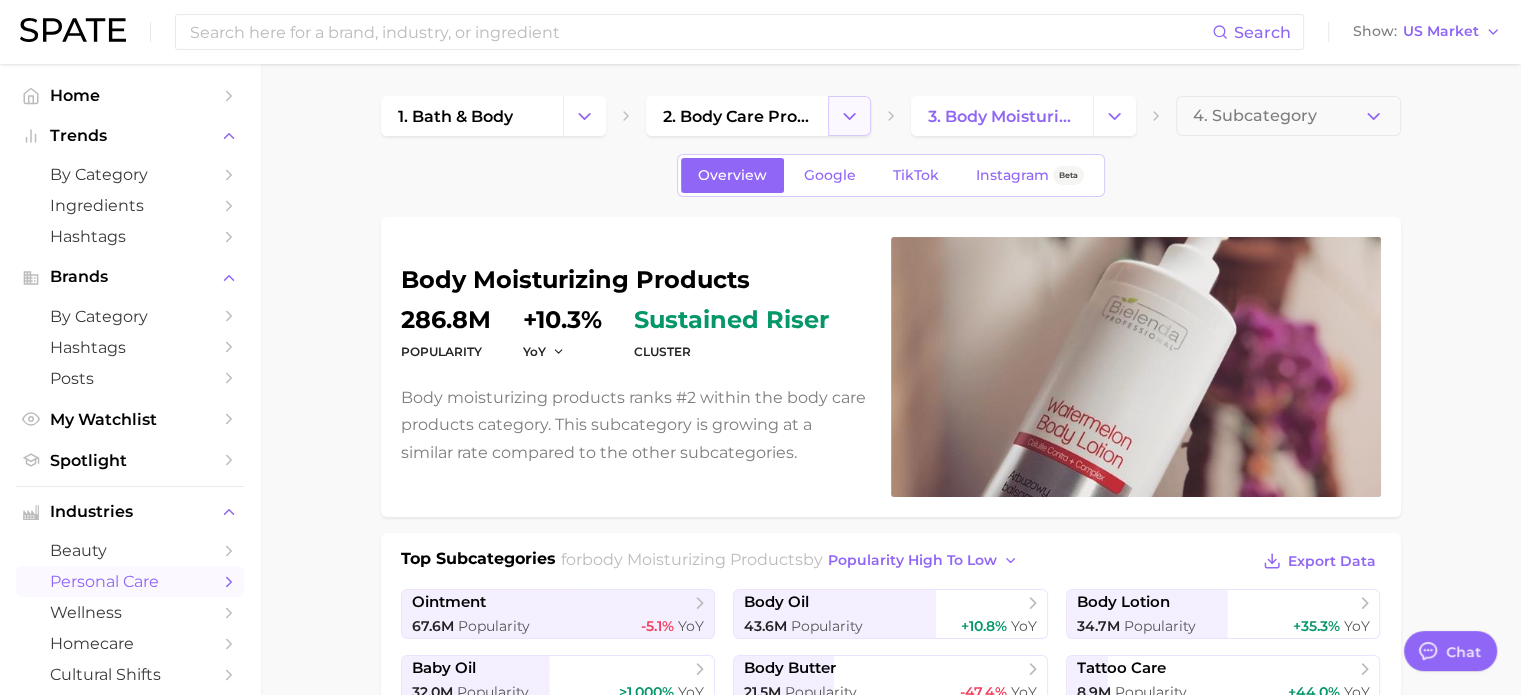 click 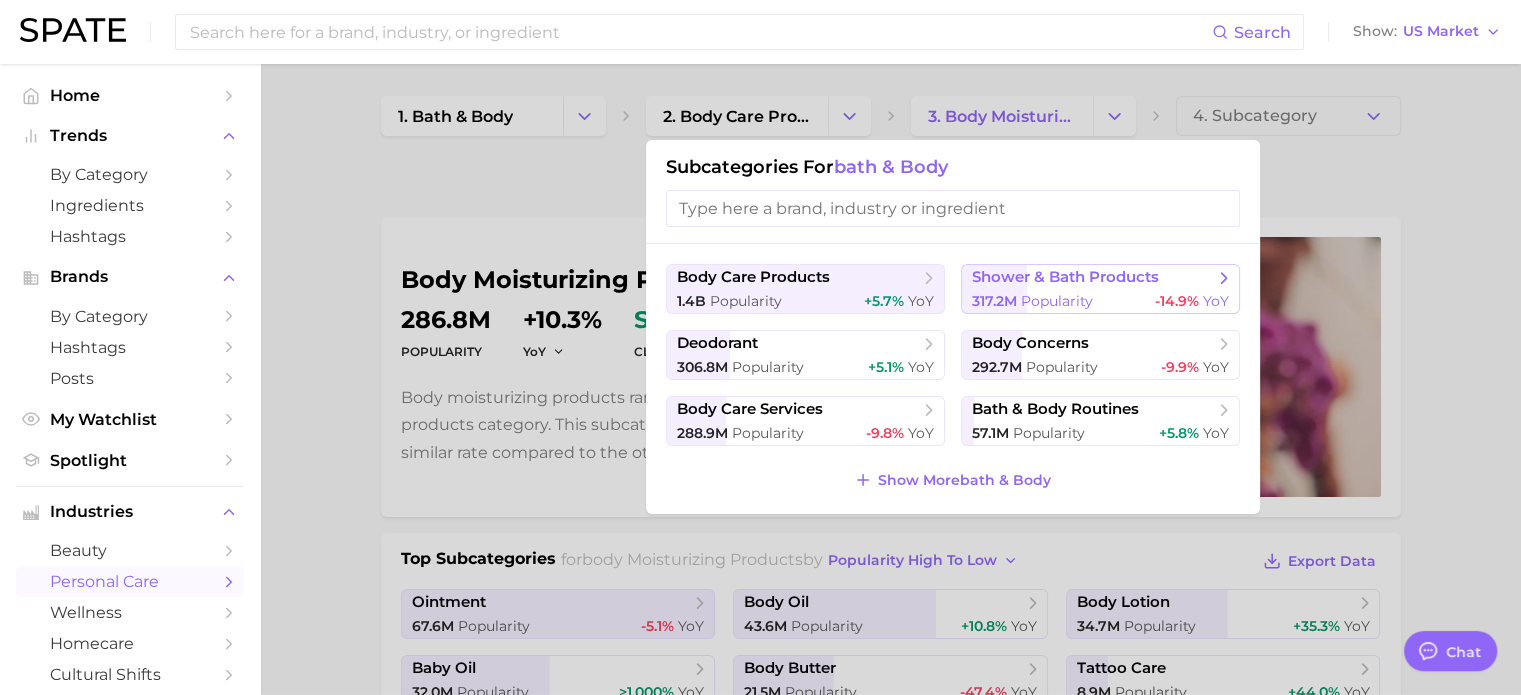 click on "shower & bath products" at bounding box center [1065, 277] 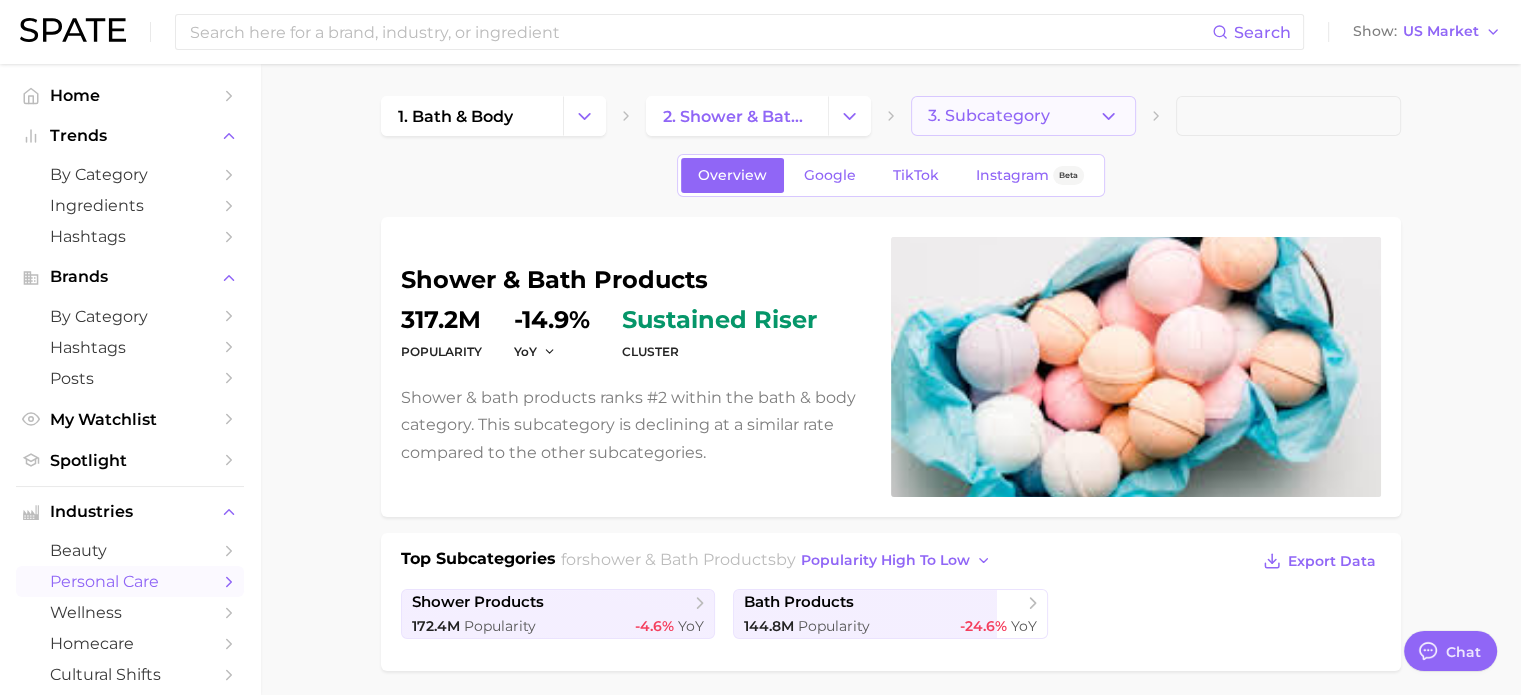 click on "3. Subcategory" at bounding box center [1023, 116] 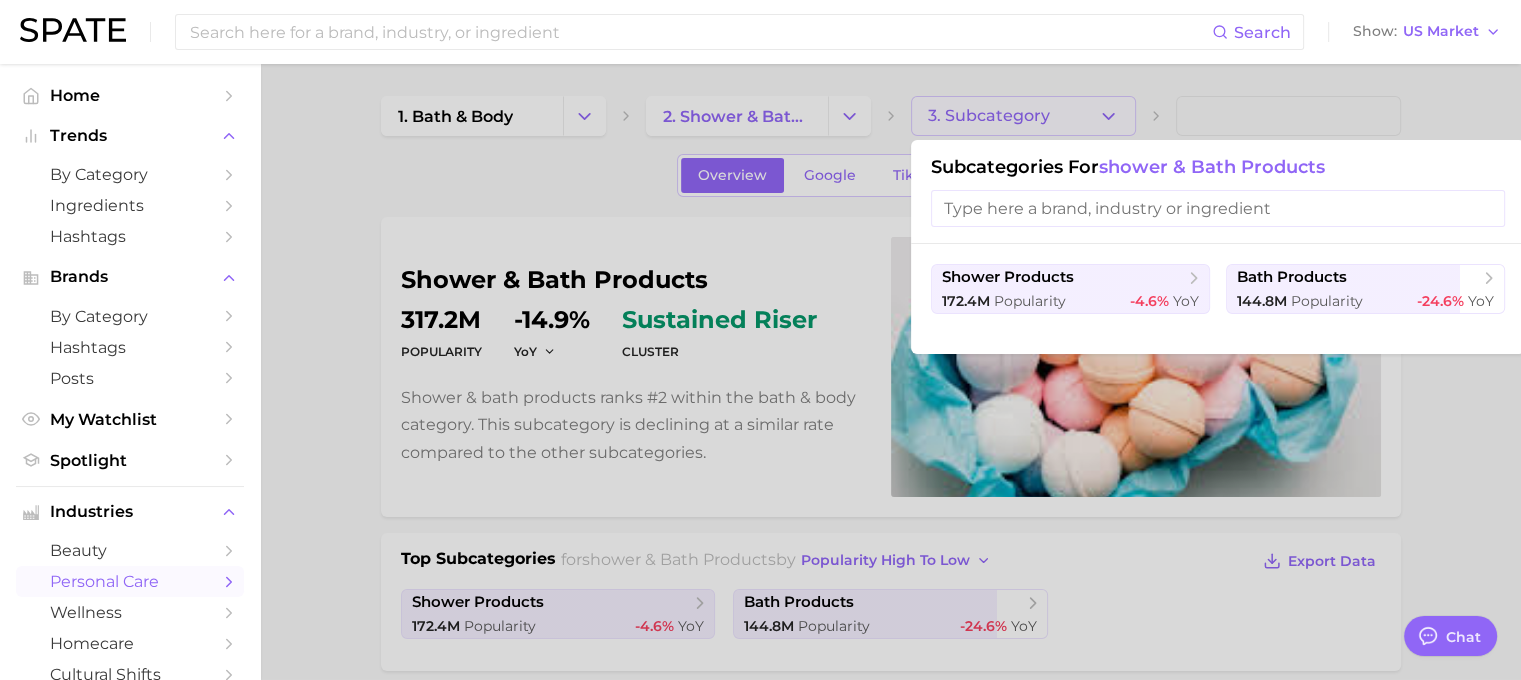 click at bounding box center [760, 340] 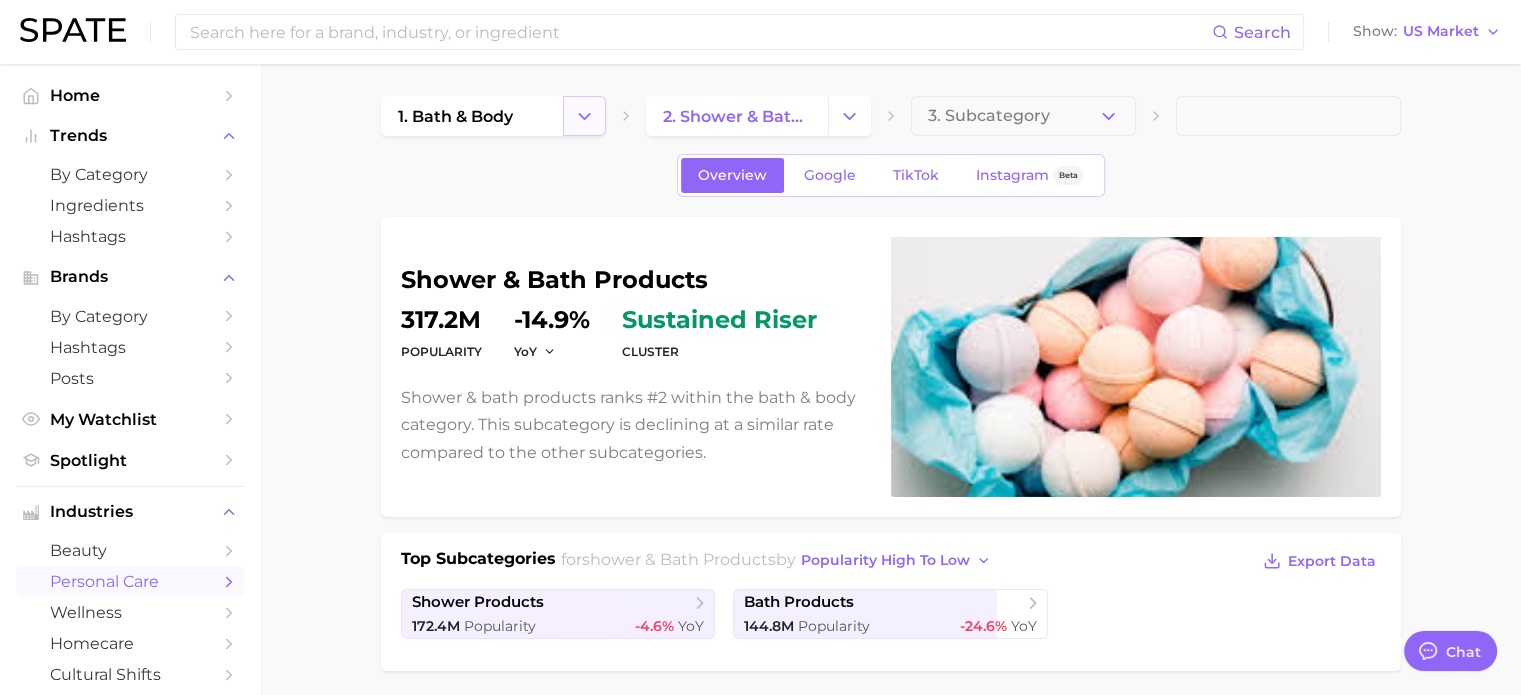 click 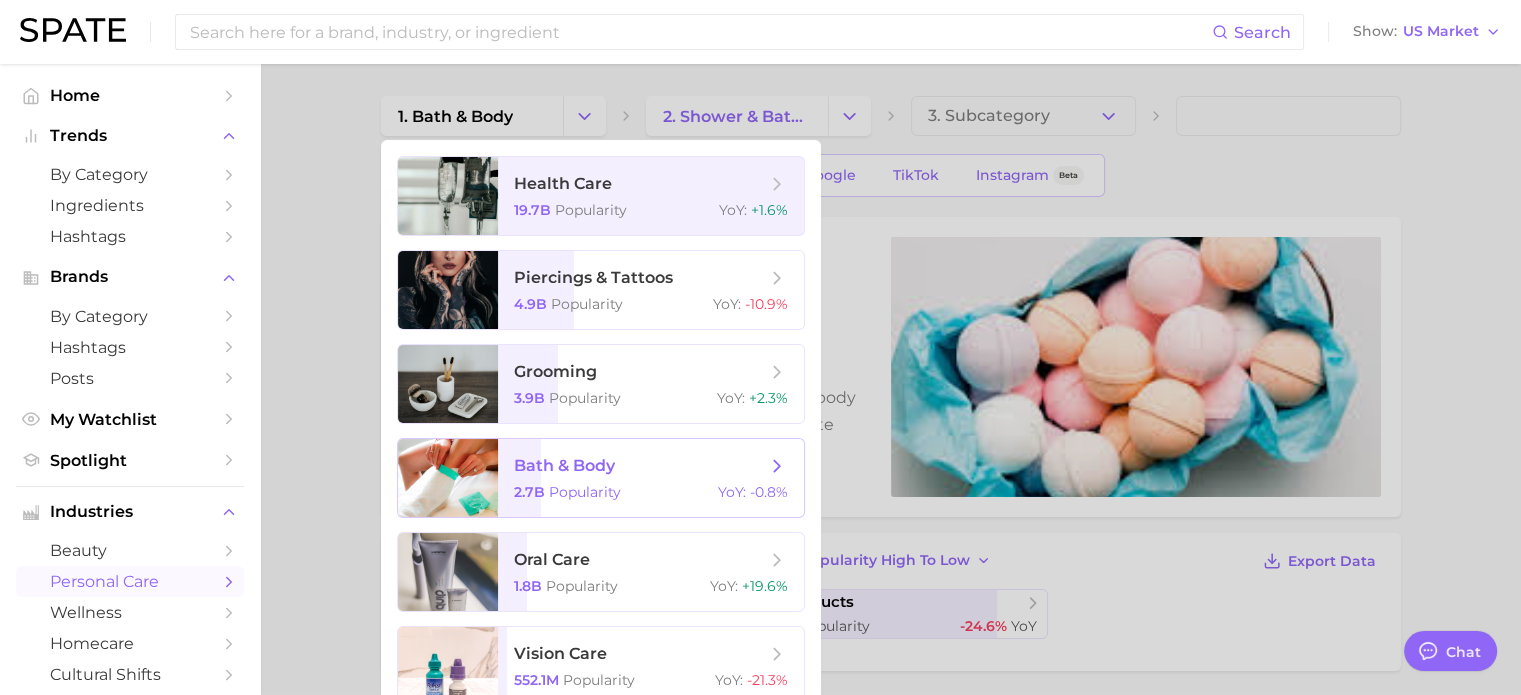 click on "bath & body 2.7b   Popularity YoY :   -0.8%" at bounding box center (651, 478) 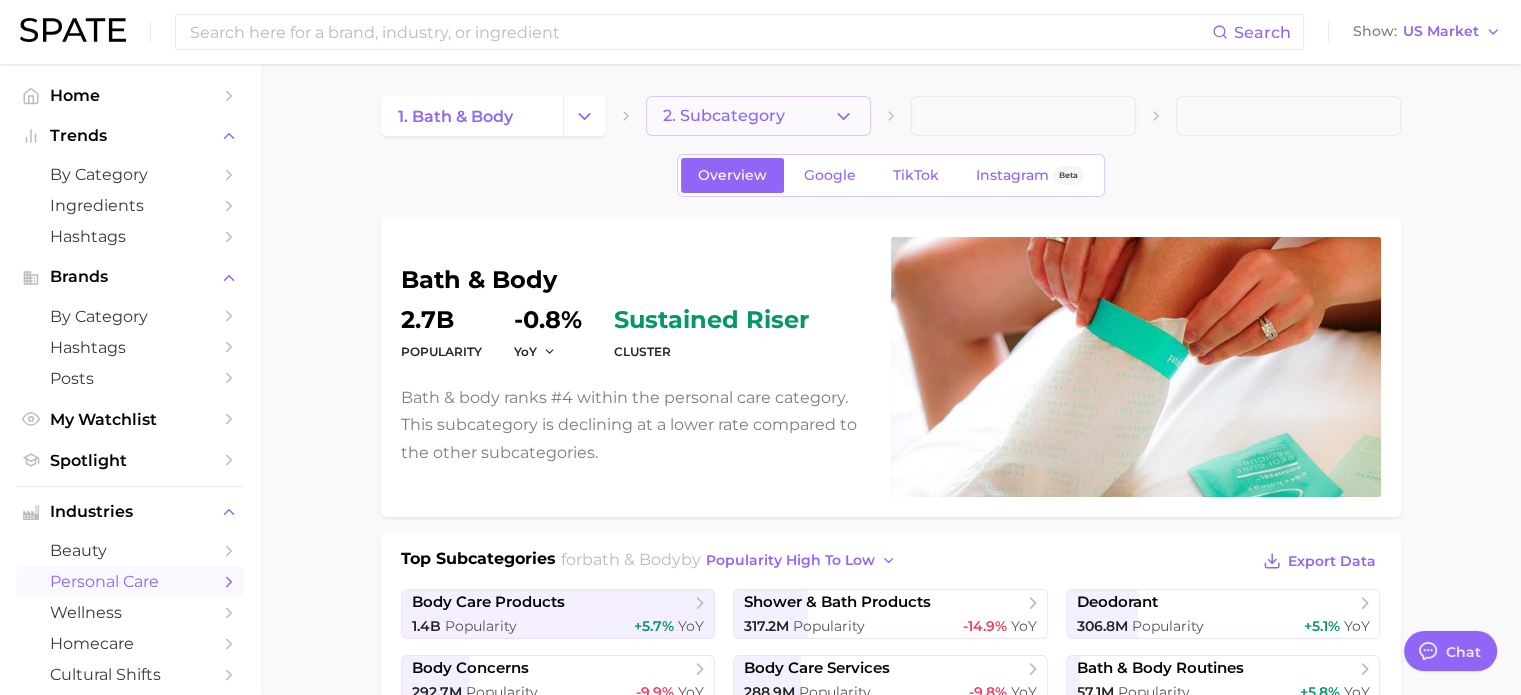 click 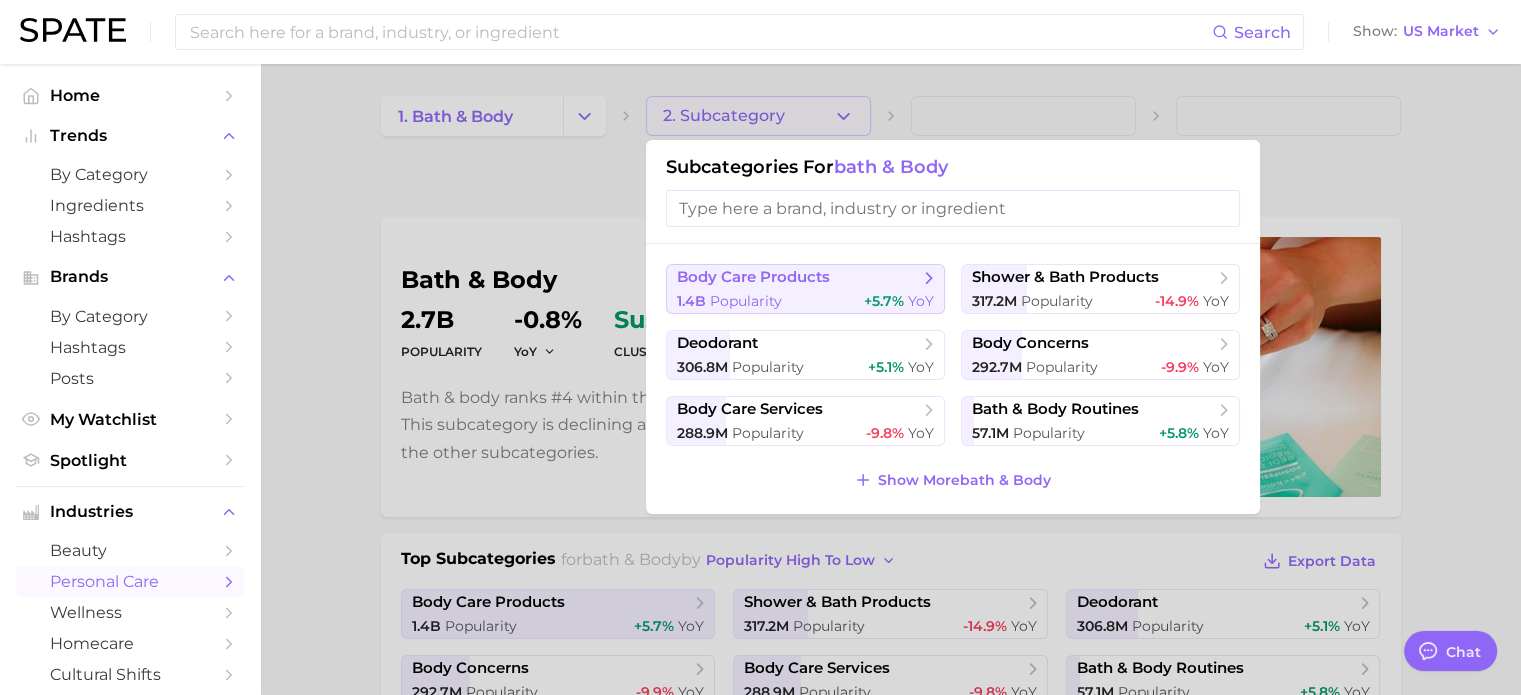 click on "Popularity" at bounding box center [746, 301] 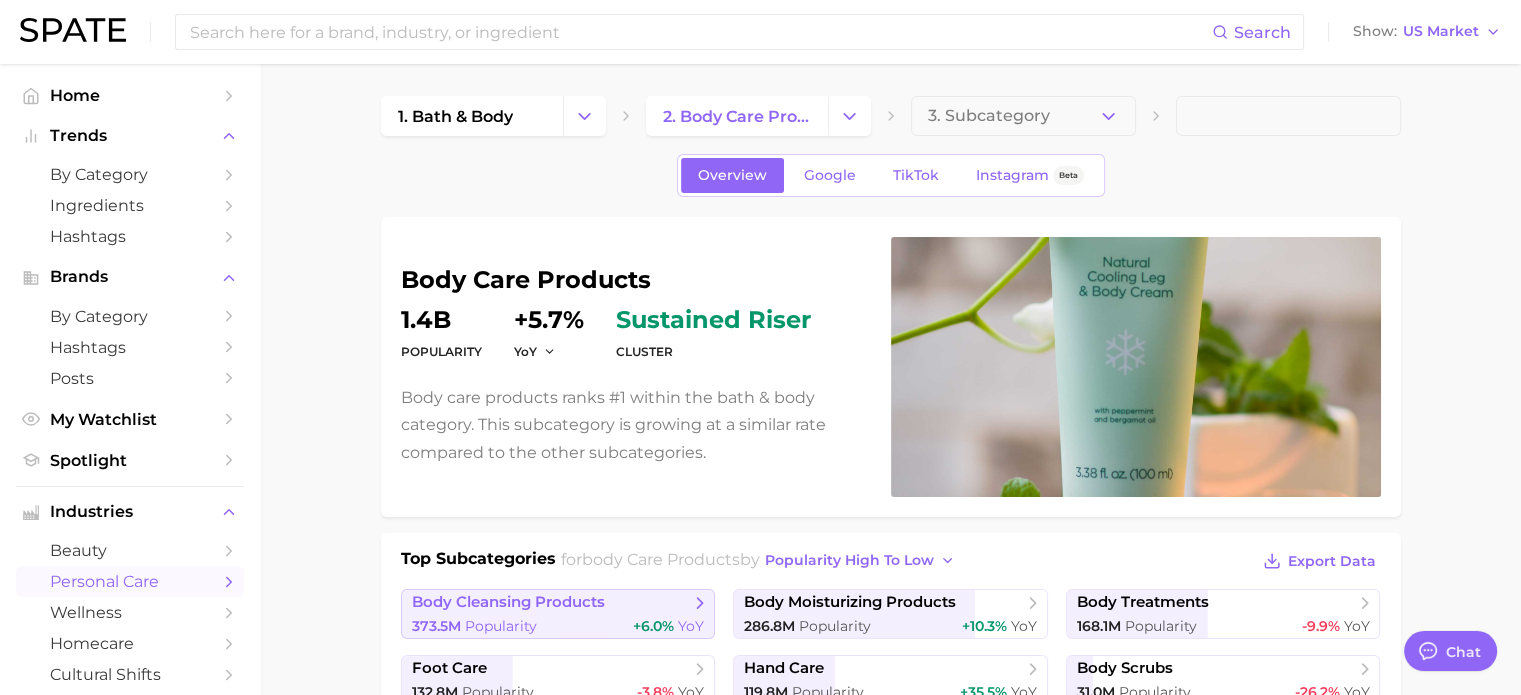 click on "body cleansing products" at bounding box center (508, 602) 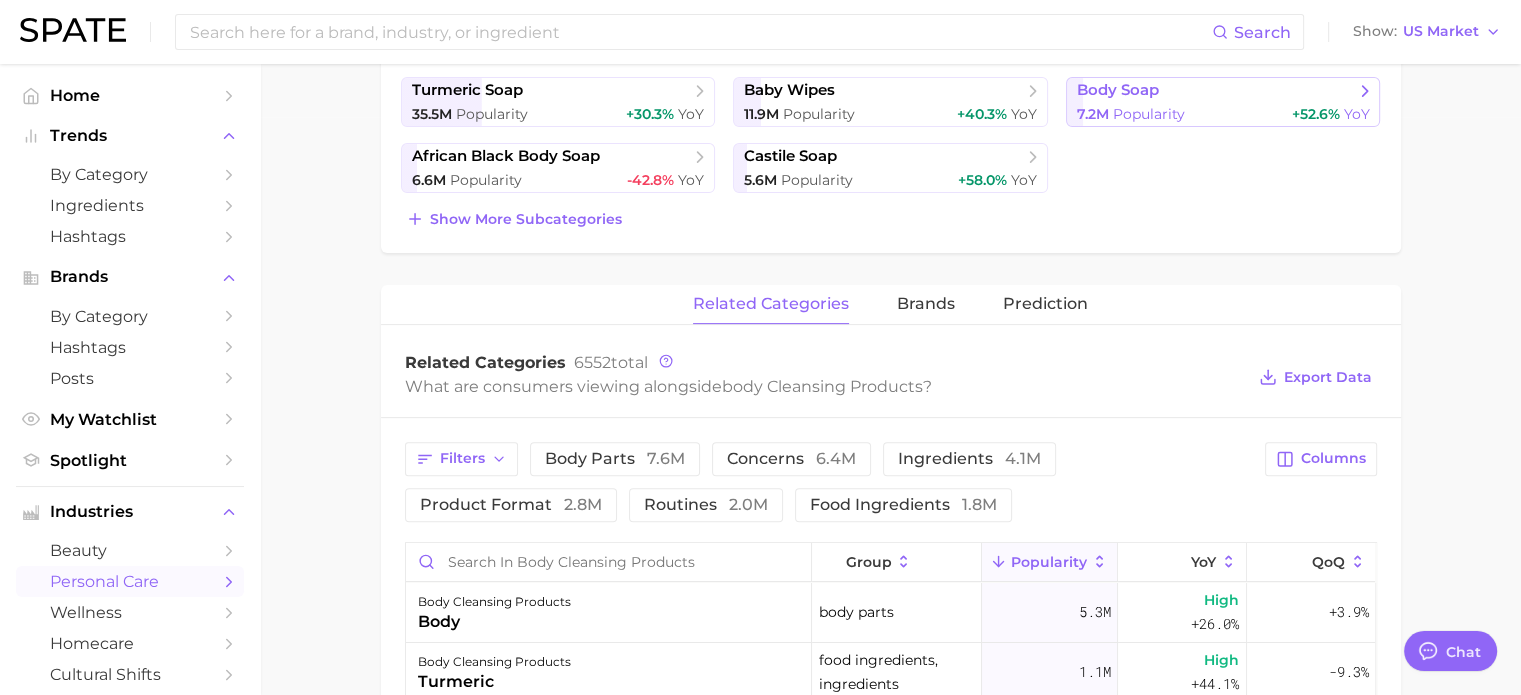scroll, scrollTop: 600, scrollLeft: 0, axis: vertical 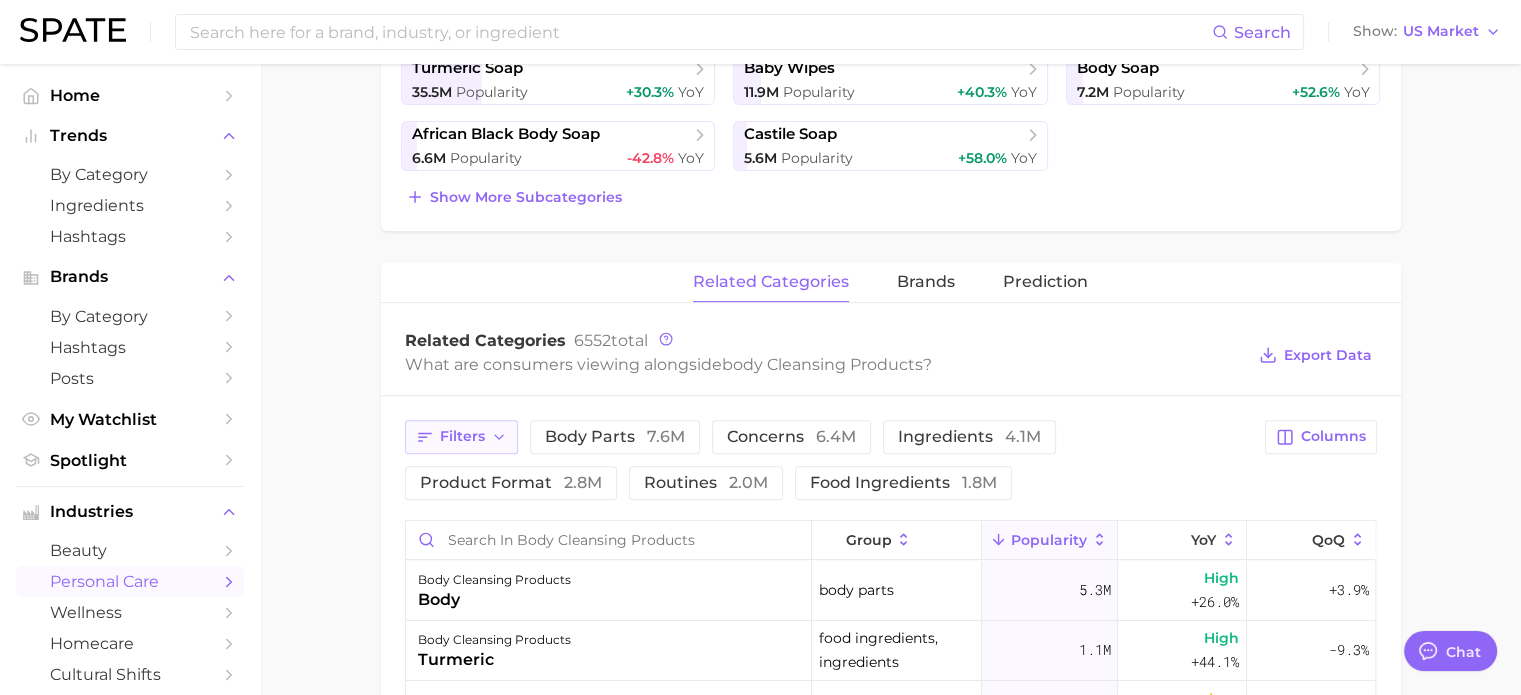 click 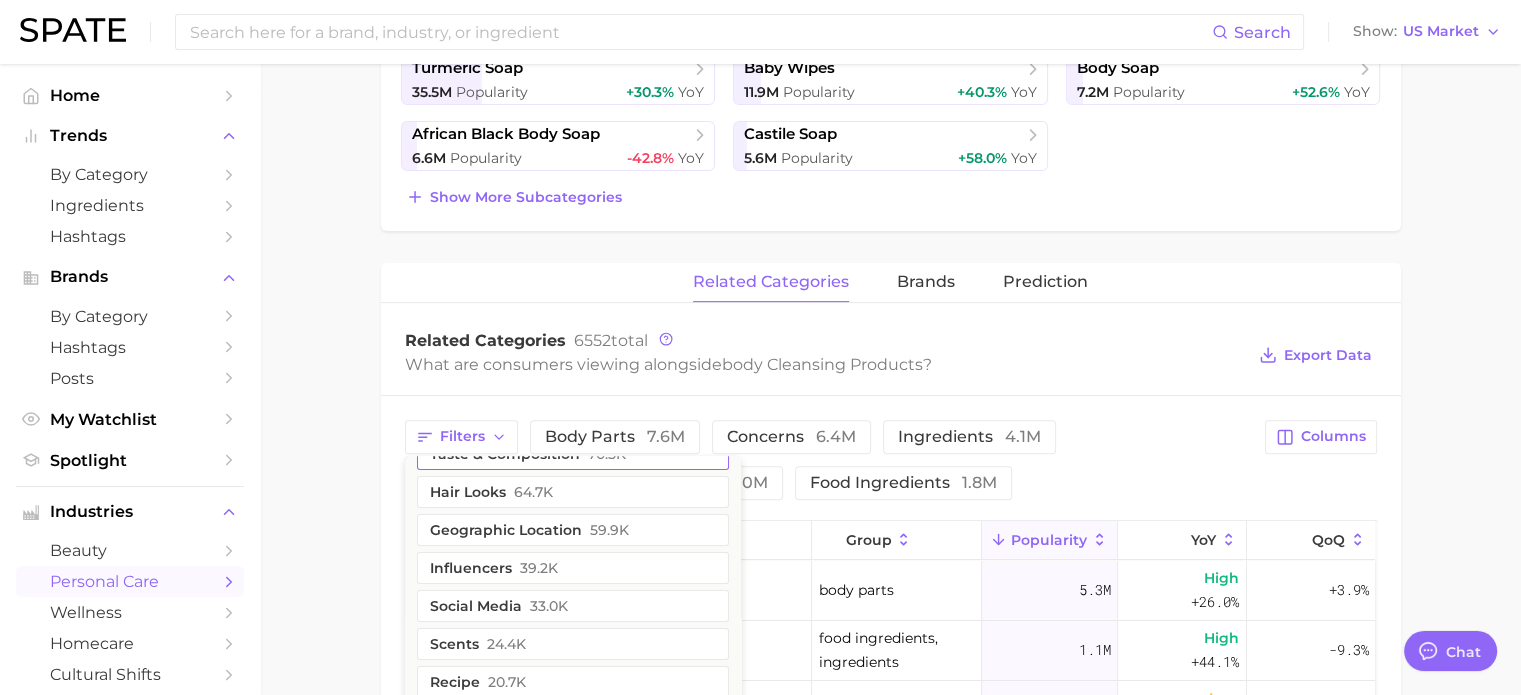scroll, scrollTop: 700, scrollLeft: 0, axis: vertical 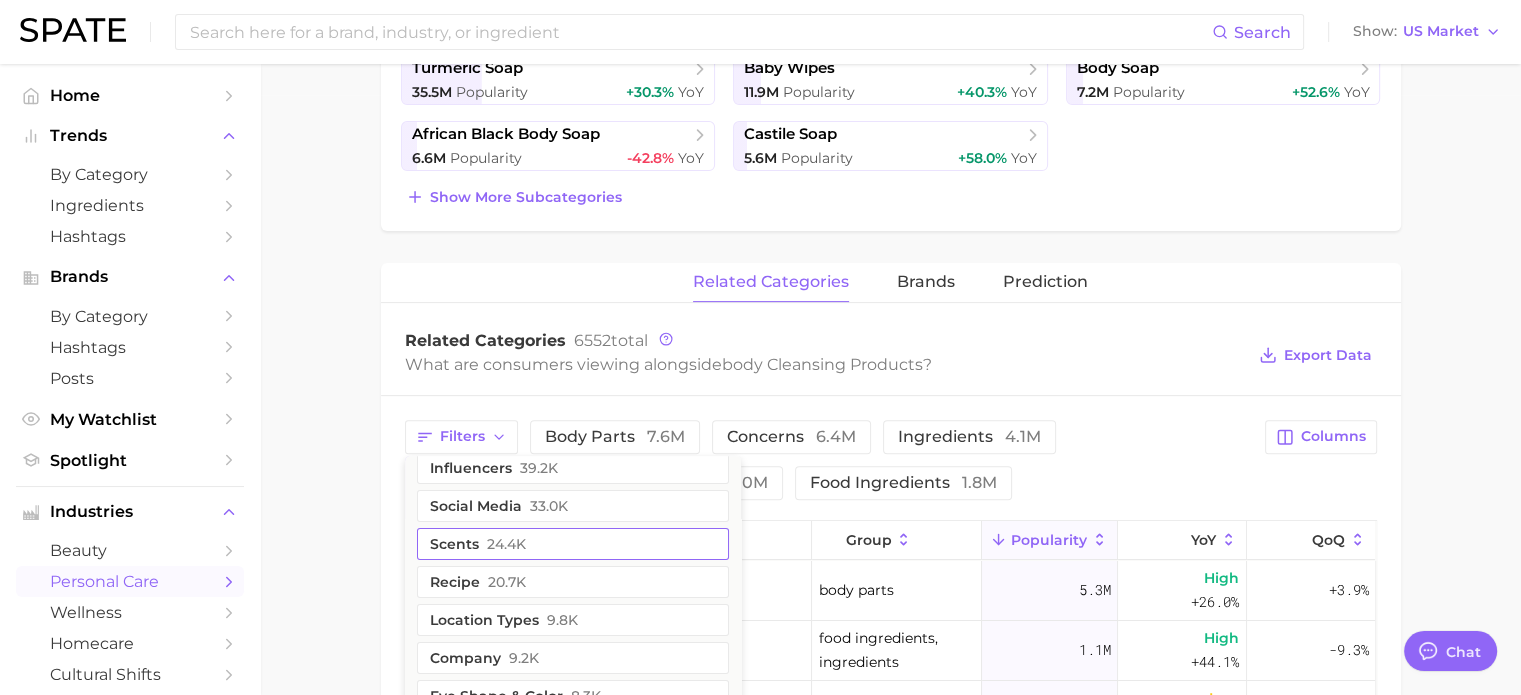 click on "24.4k" at bounding box center (506, 544) 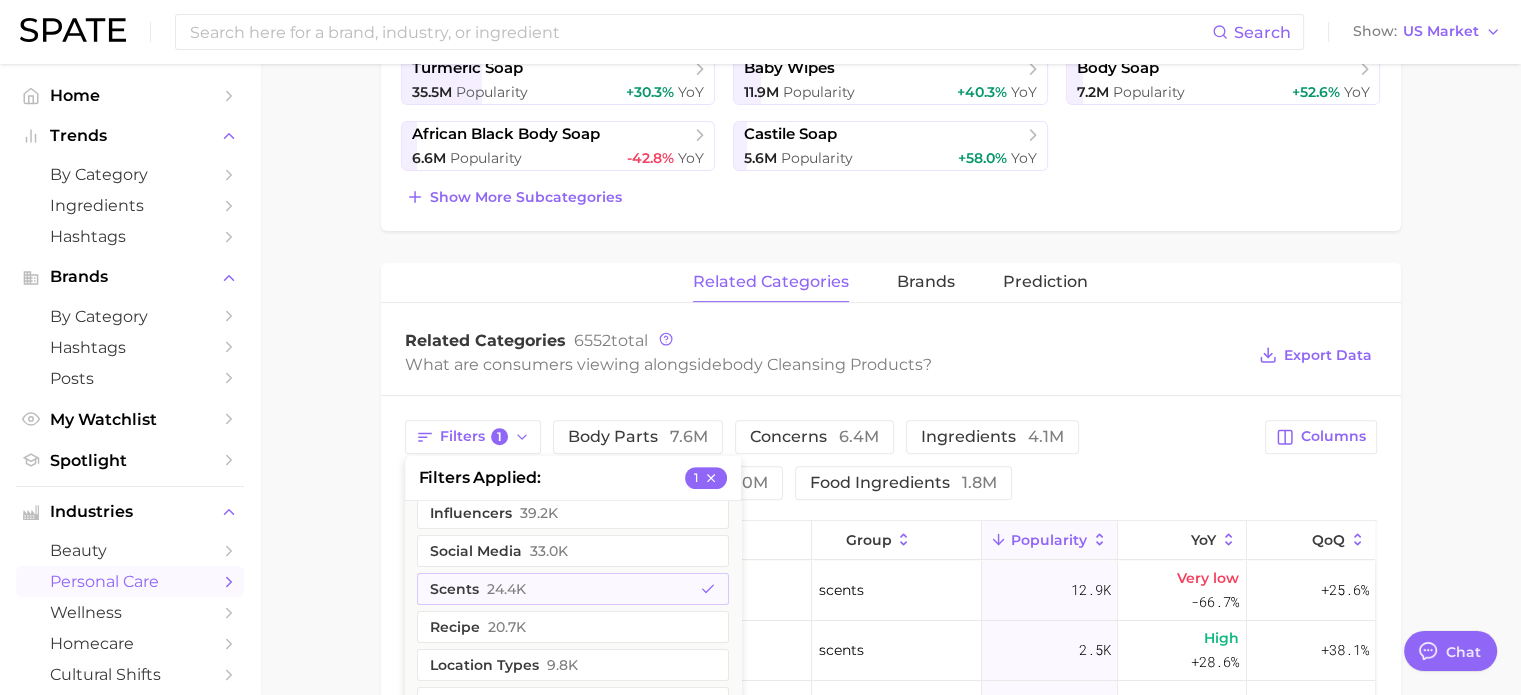 click on "Related Categories 6552  total" at bounding box center [825, 341] 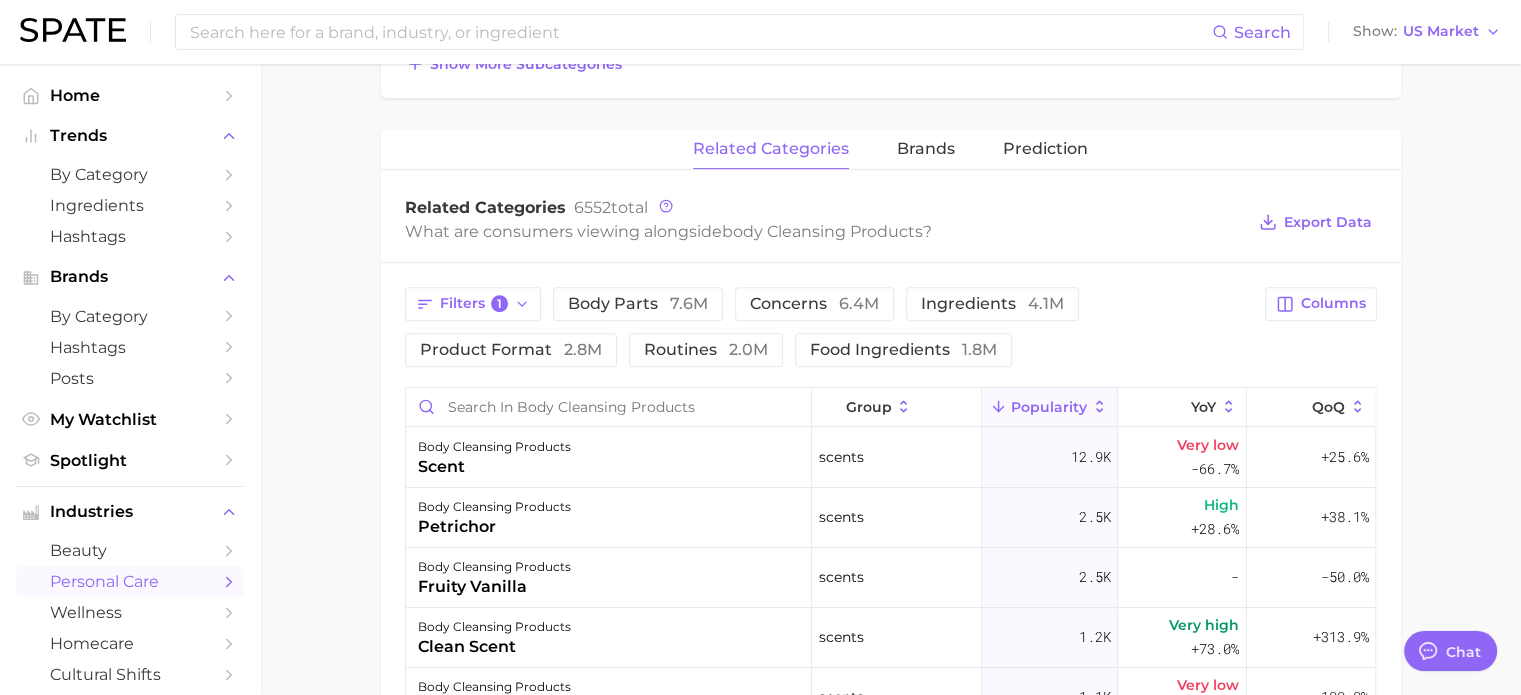 scroll, scrollTop: 700, scrollLeft: 0, axis: vertical 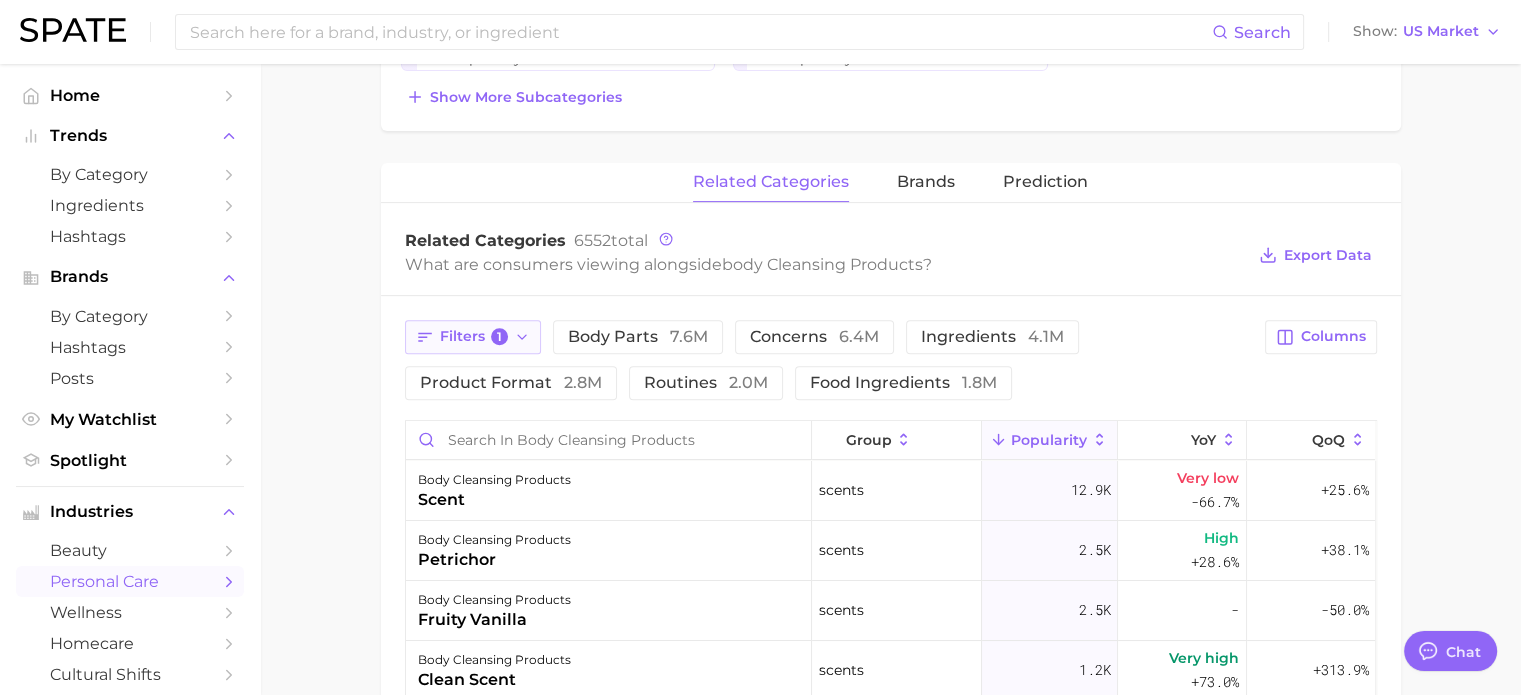 click 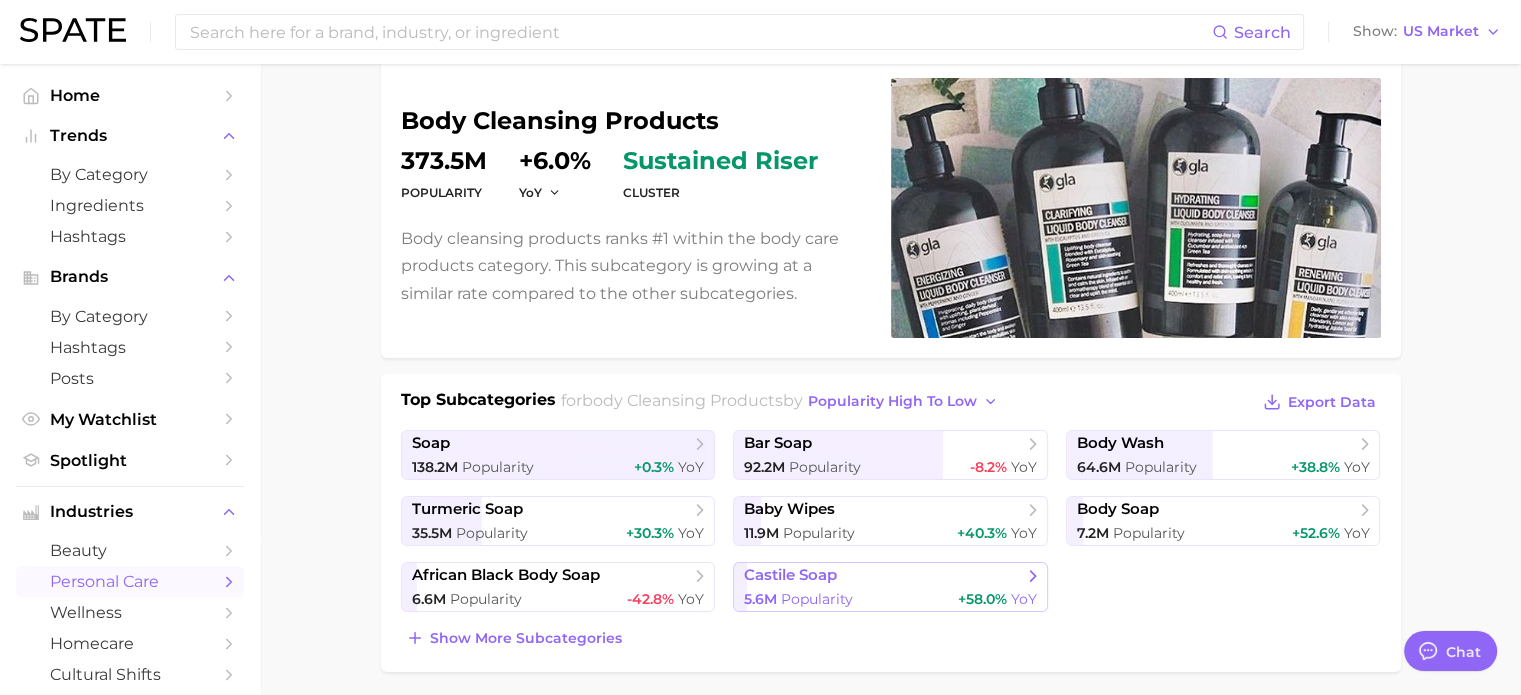 scroll, scrollTop: 0, scrollLeft: 0, axis: both 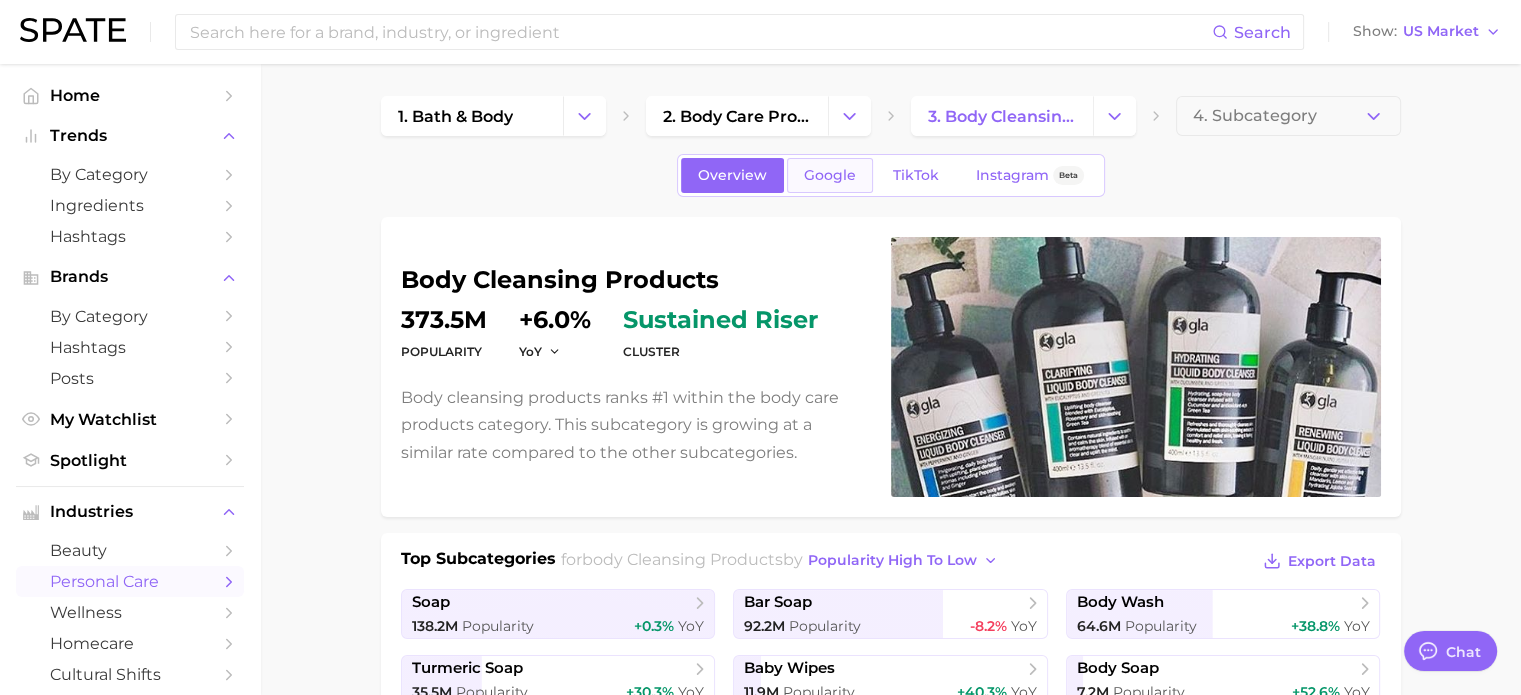 click on "Google" at bounding box center [830, 175] 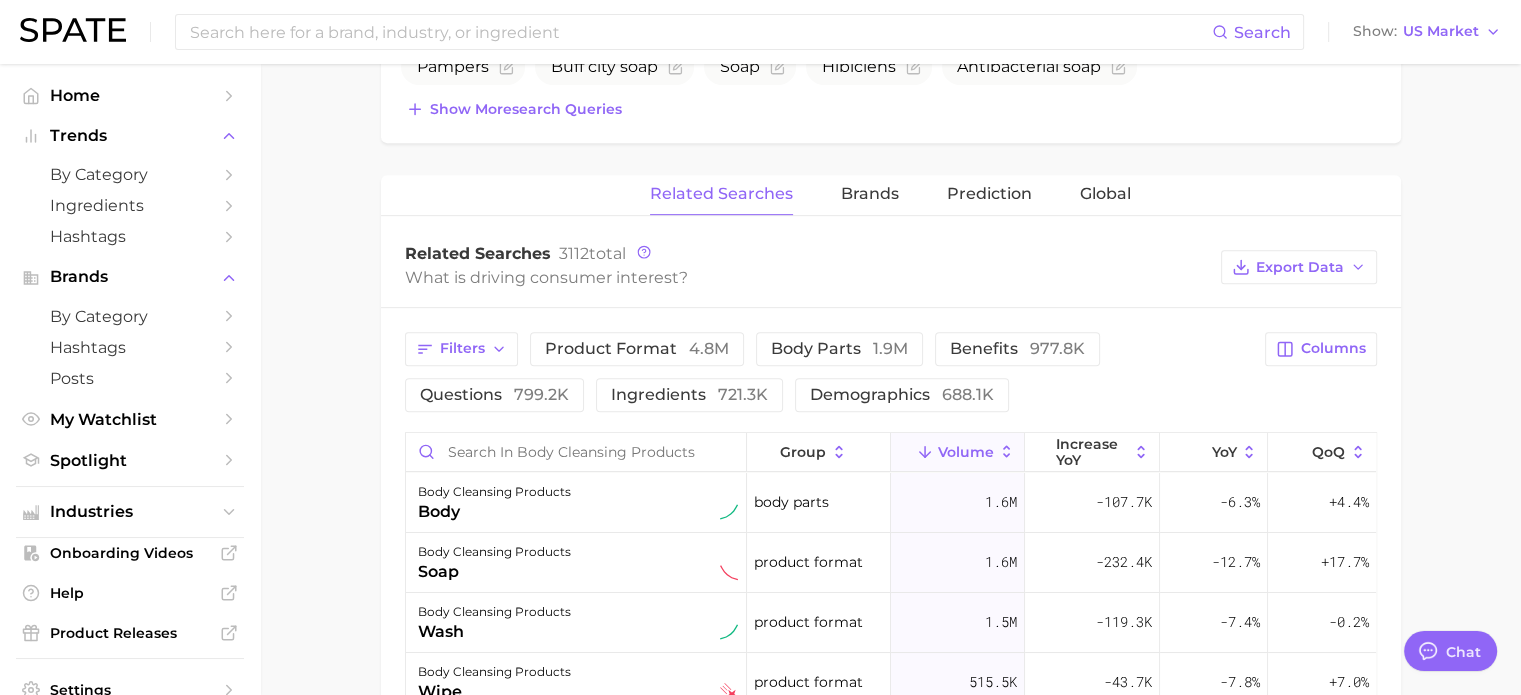 scroll, scrollTop: 1100, scrollLeft: 0, axis: vertical 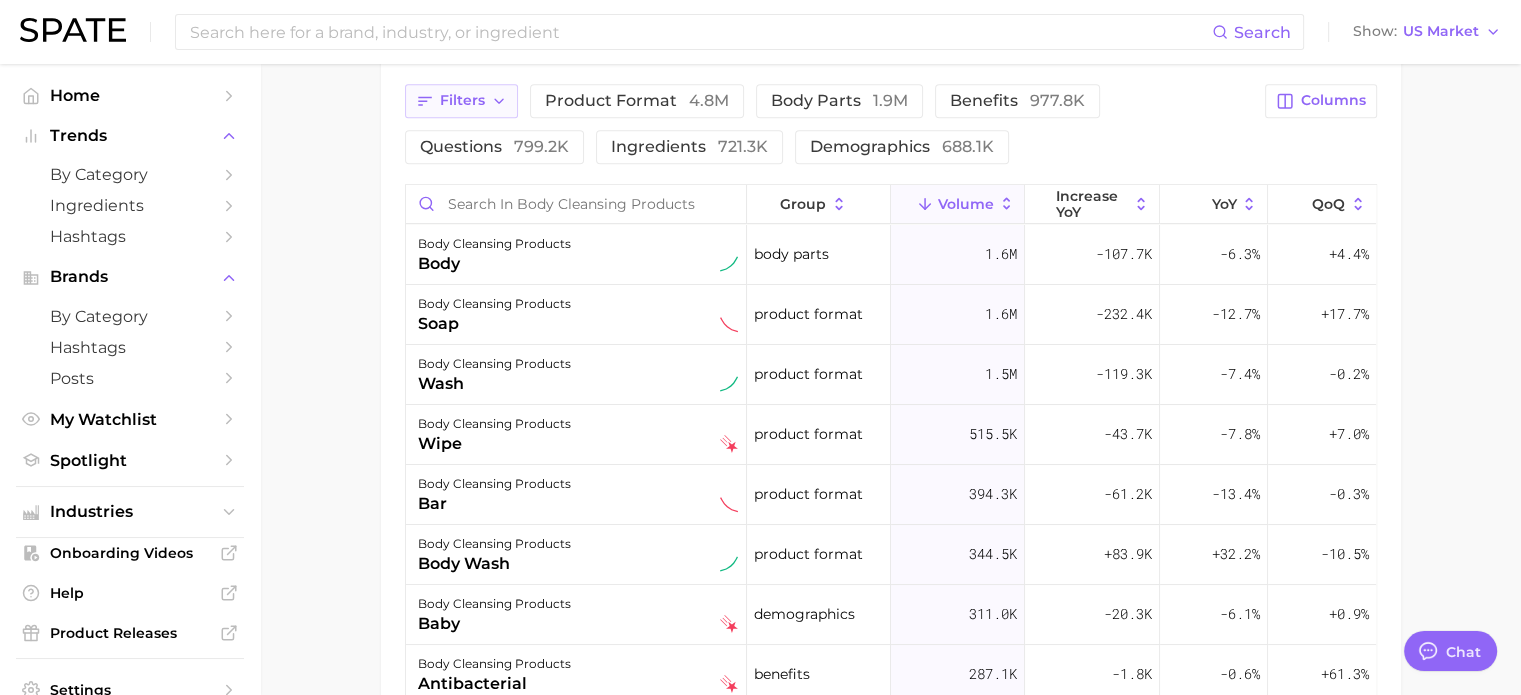 click 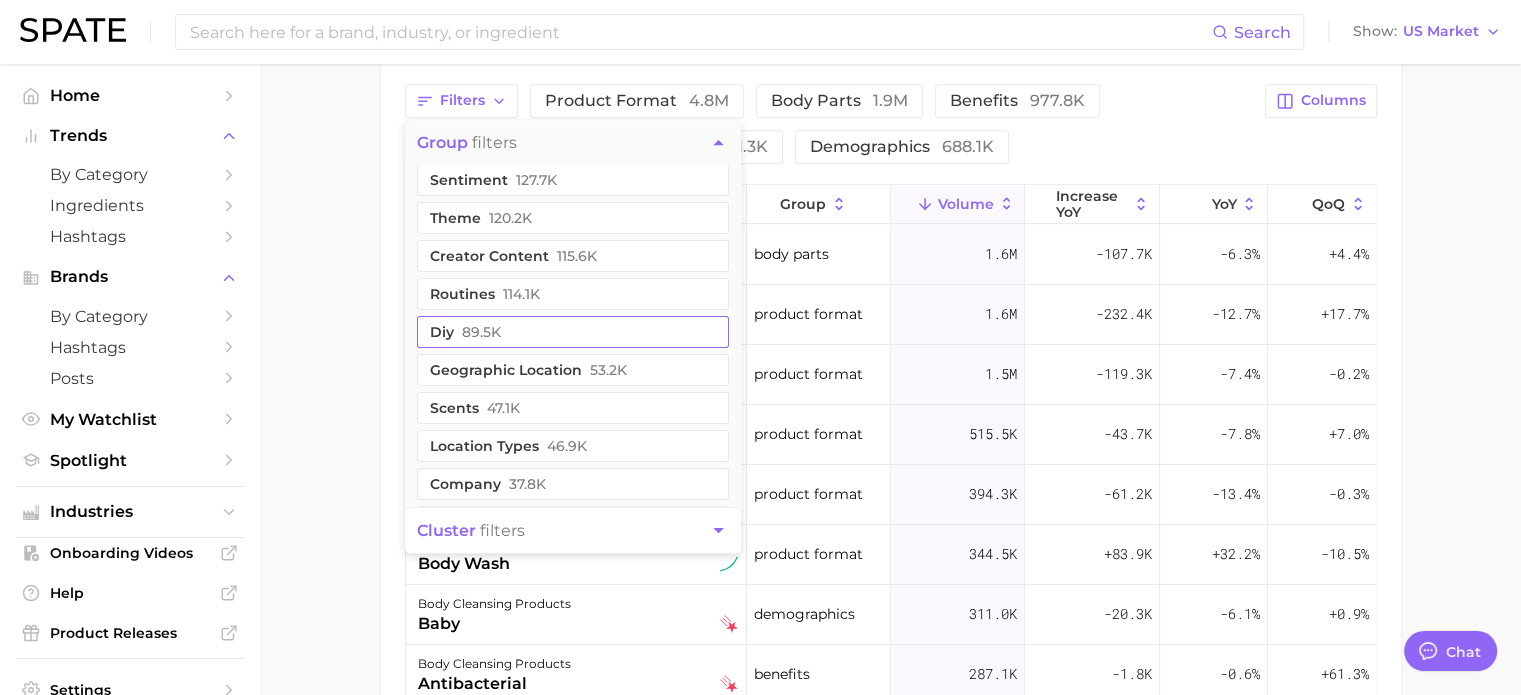 scroll, scrollTop: 300, scrollLeft: 0, axis: vertical 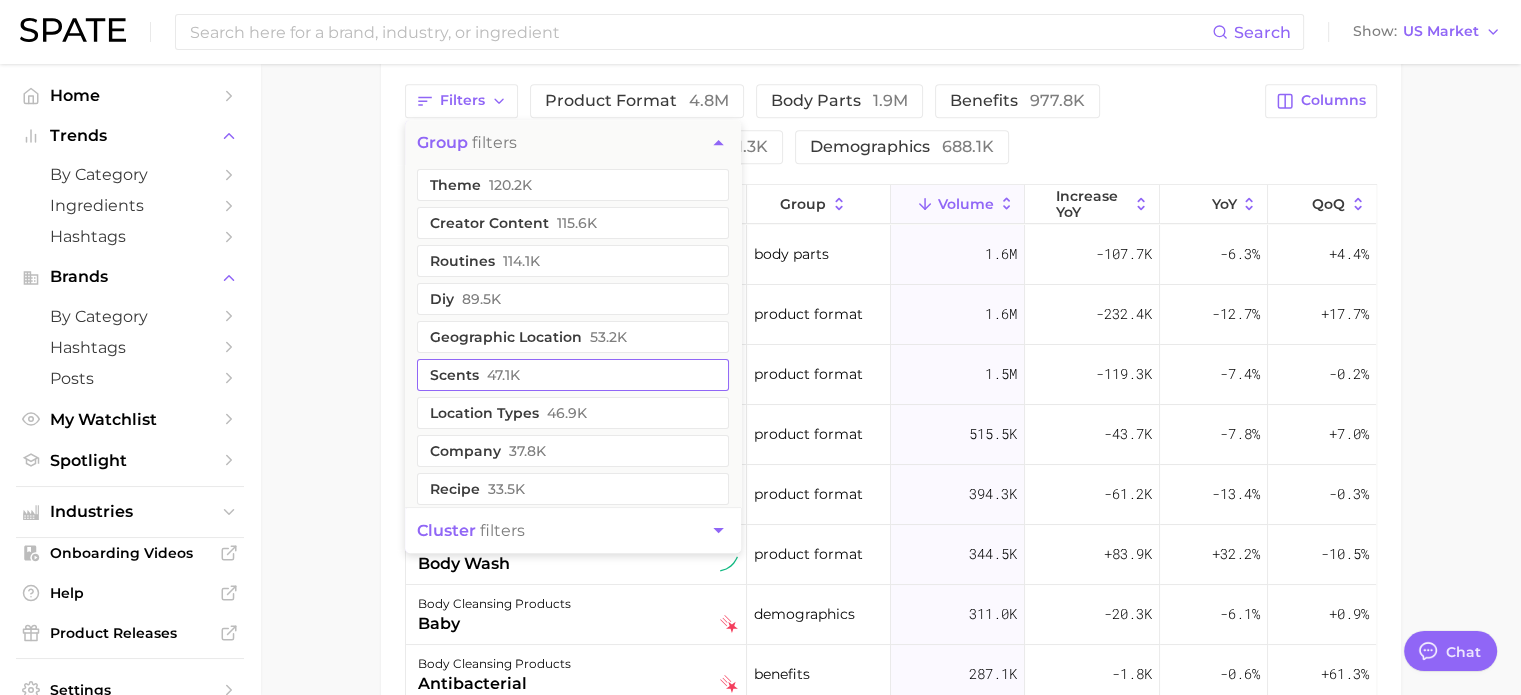 click on "scents" at bounding box center [573, 375] 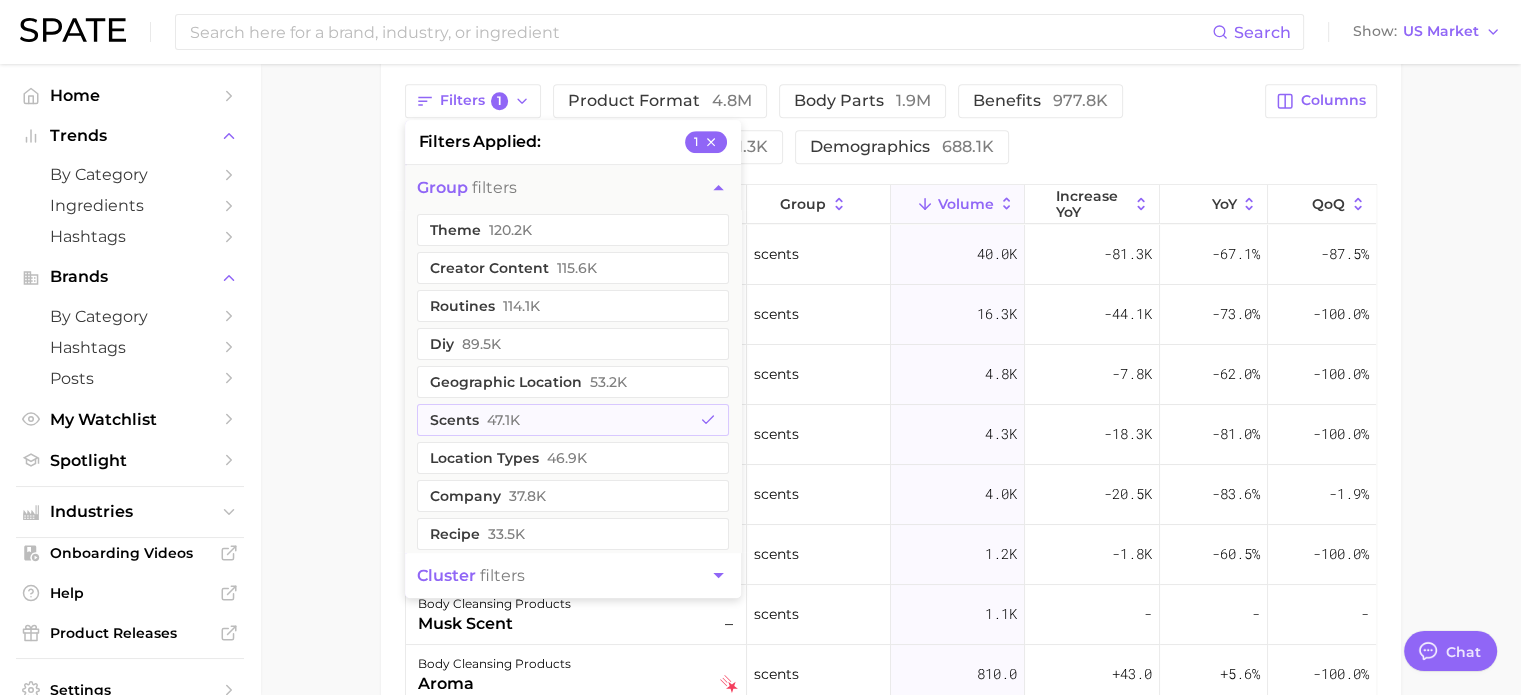 click on "body cleansing products volume" at bounding box center (890, -17) 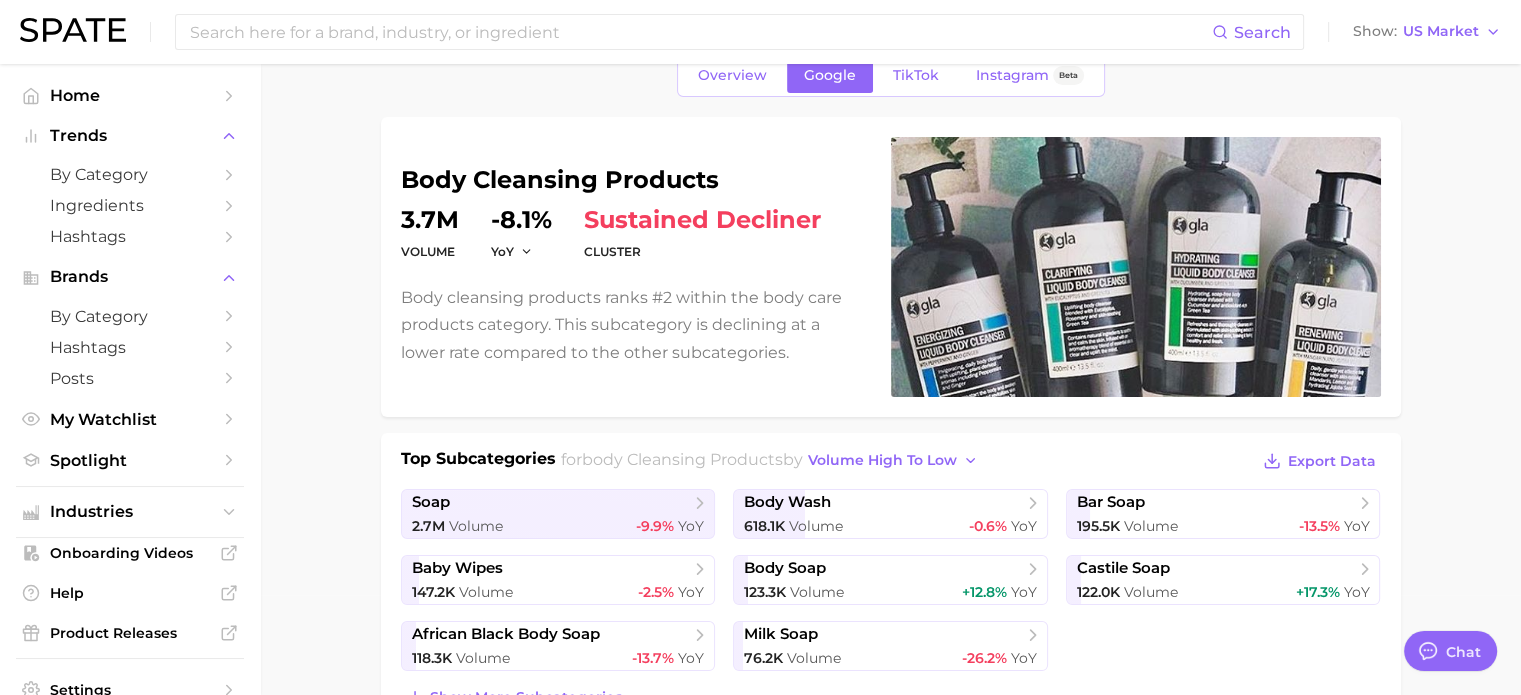 scroll, scrollTop: 0, scrollLeft: 0, axis: both 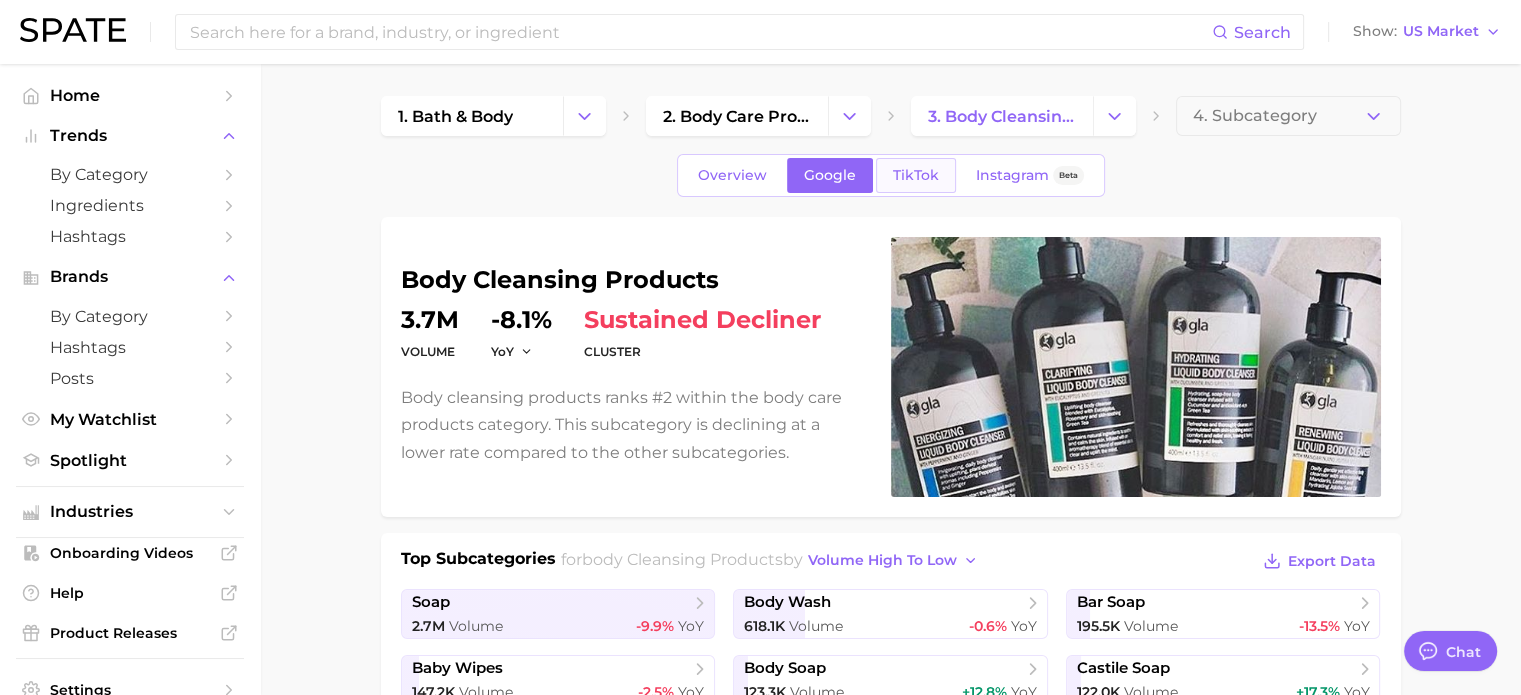 click on "TikTok" at bounding box center (916, 175) 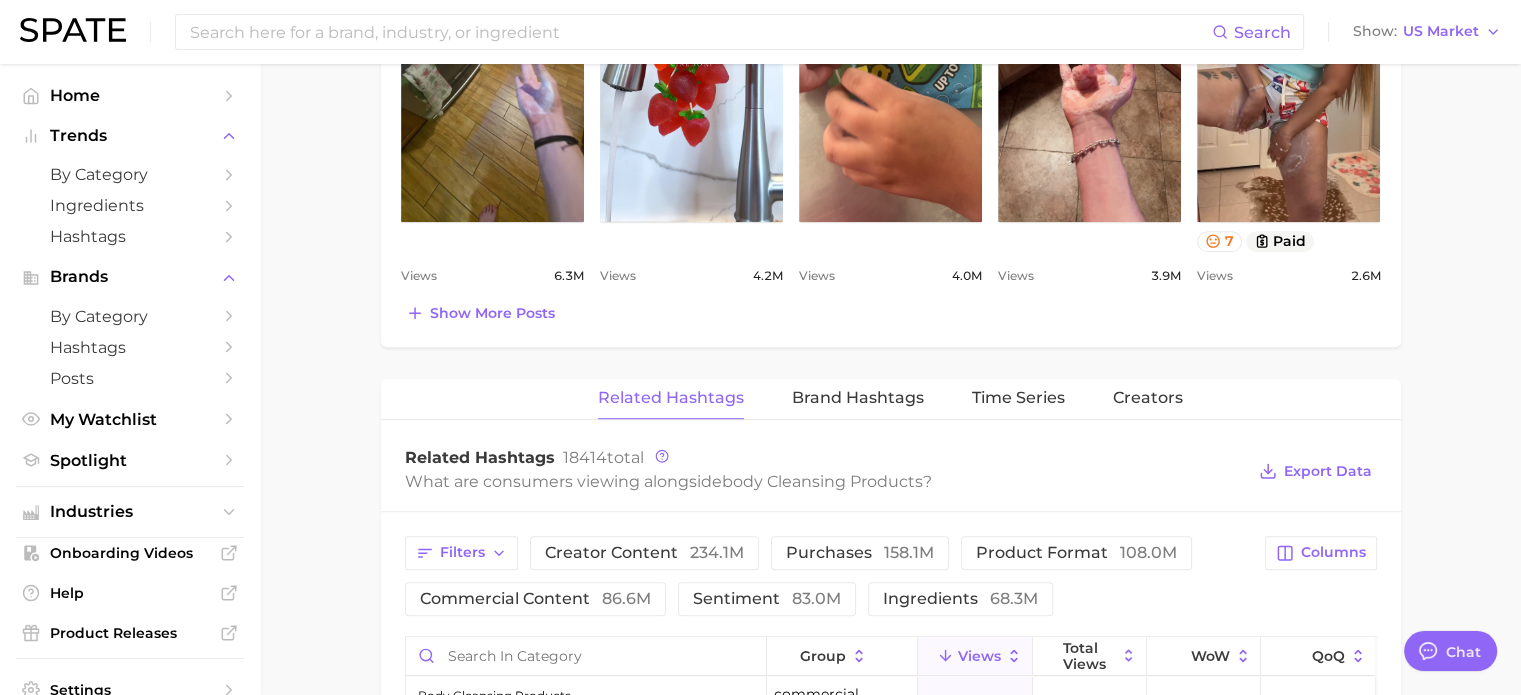 scroll, scrollTop: 1400, scrollLeft: 0, axis: vertical 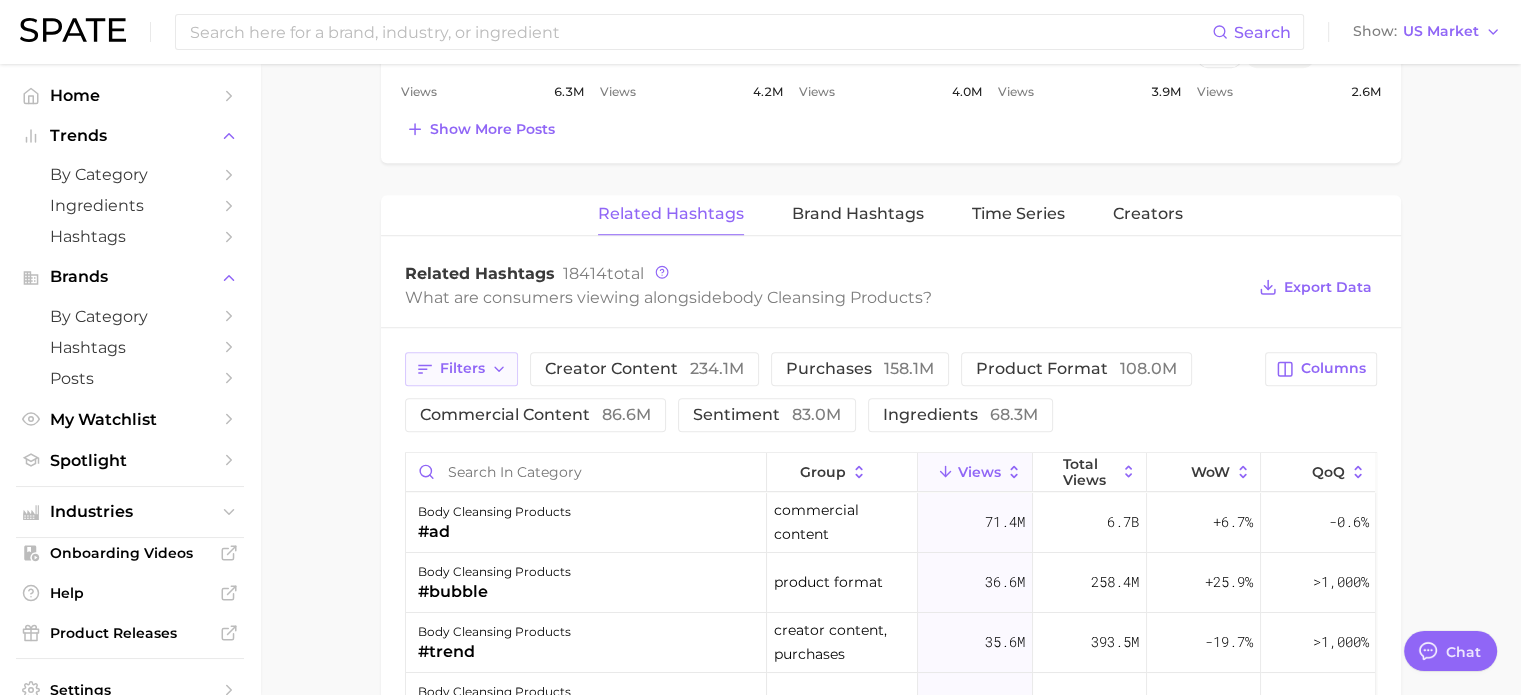click on "Filters" at bounding box center (461, 369) 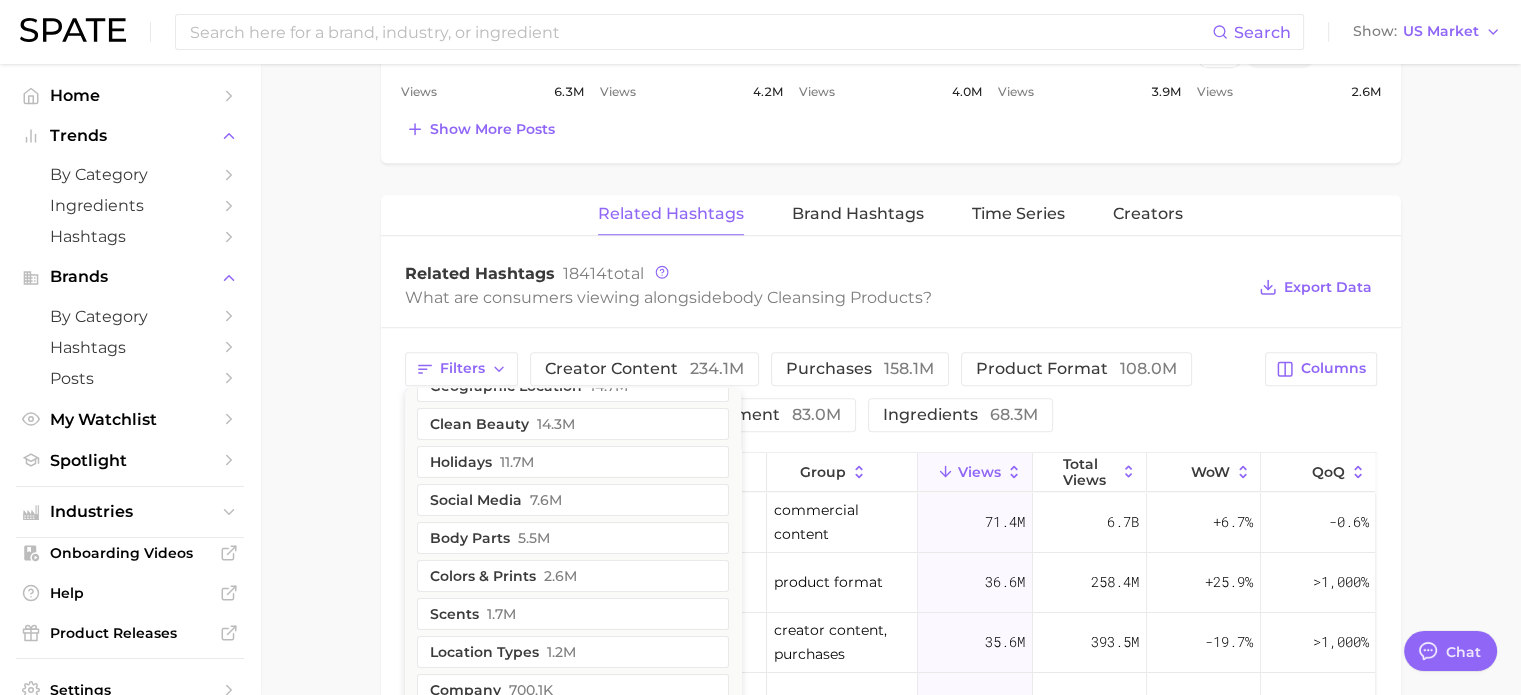 scroll, scrollTop: 500, scrollLeft: 0, axis: vertical 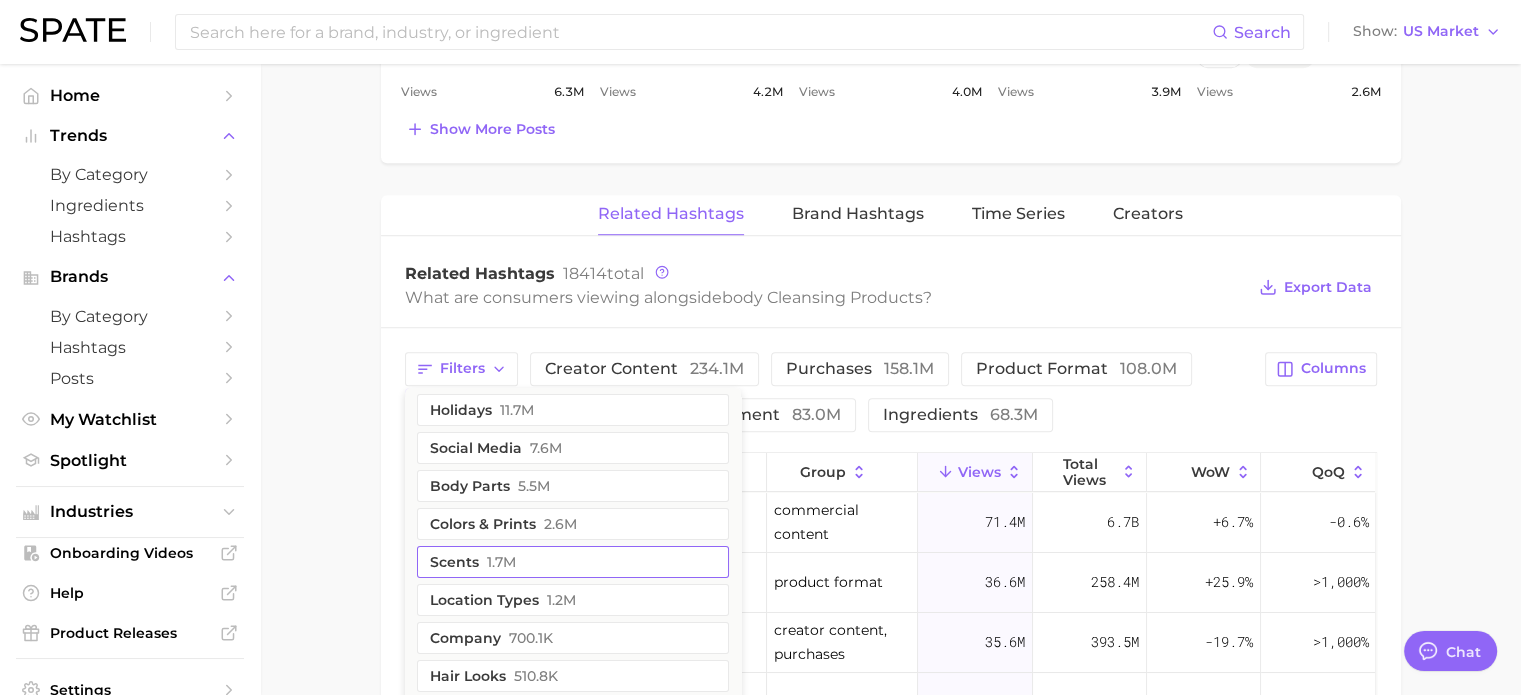 click on "1.7m" at bounding box center [501, 562] 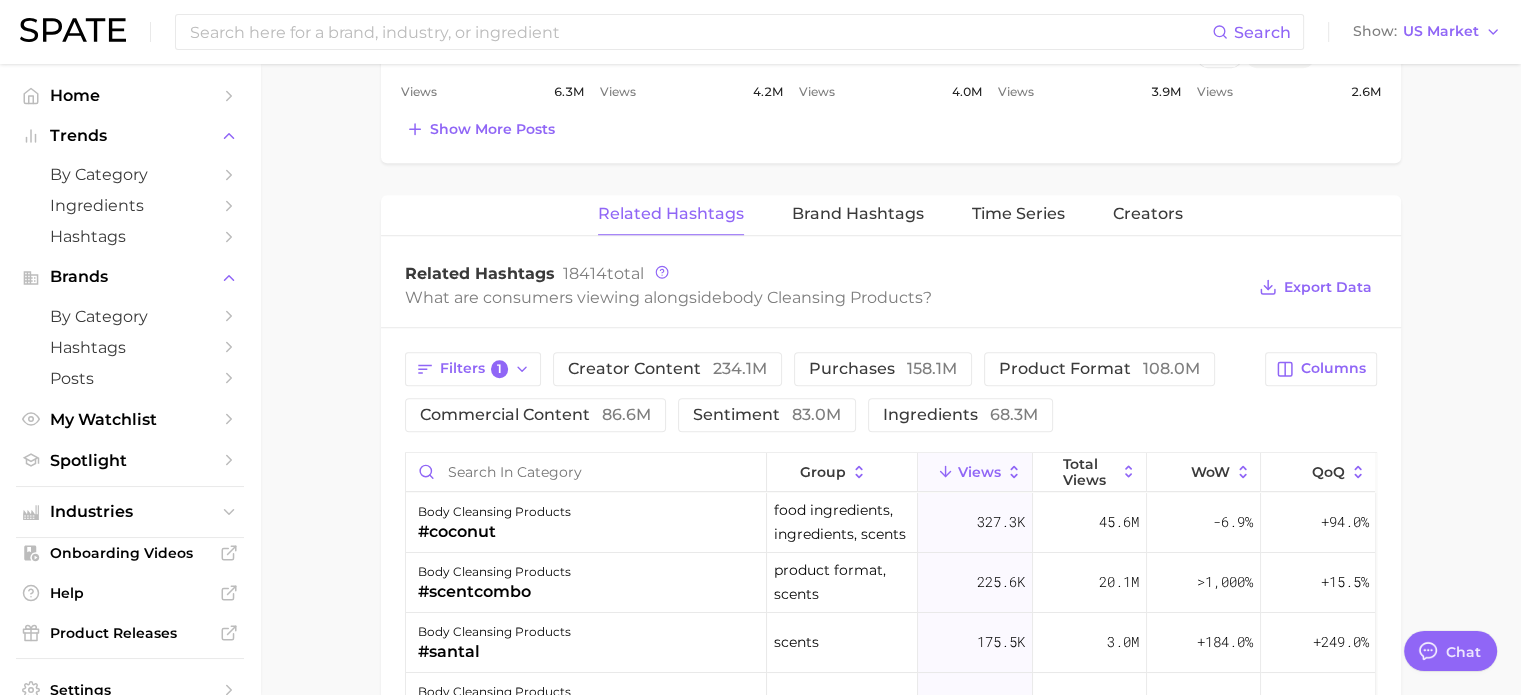 click on "What are consumers viewing alongside  body cleansing products ?" at bounding box center [825, 297] 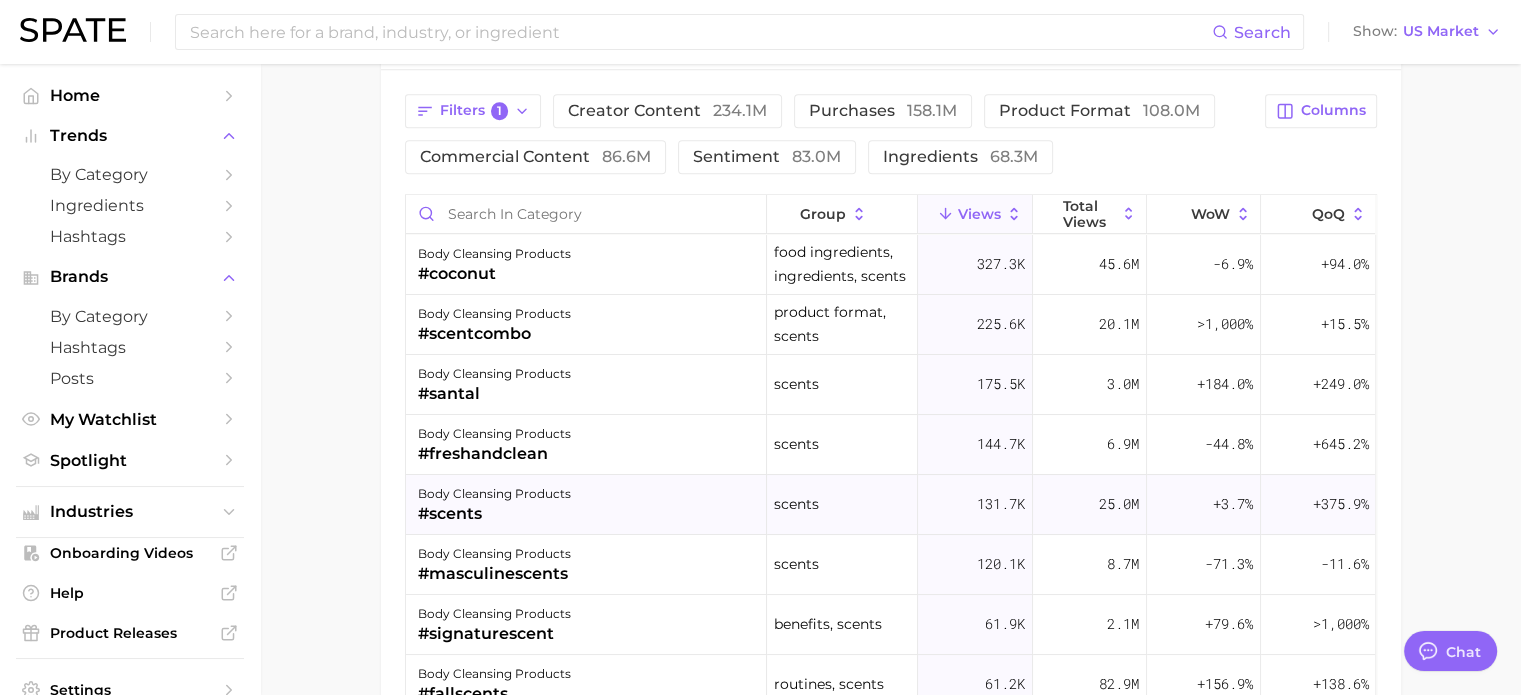 scroll, scrollTop: 1800, scrollLeft: 0, axis: vertical 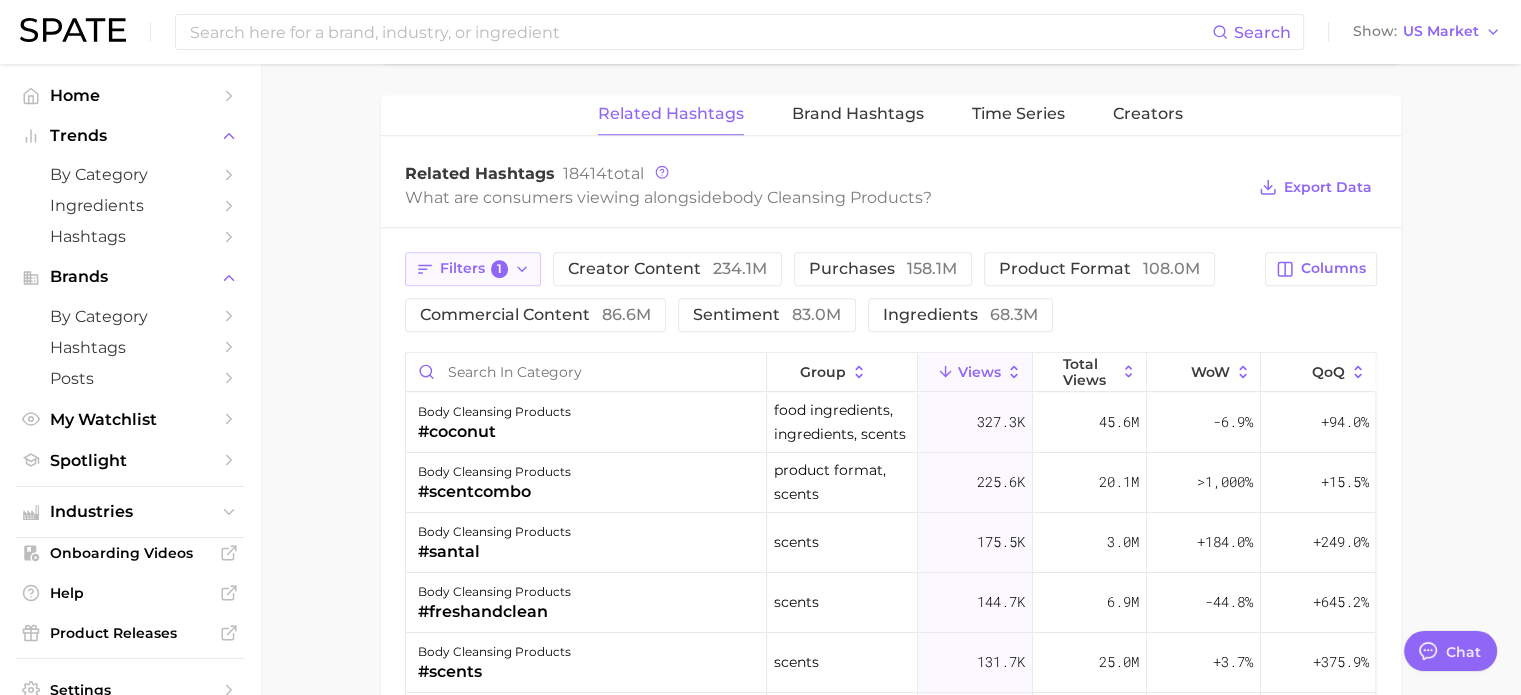 click 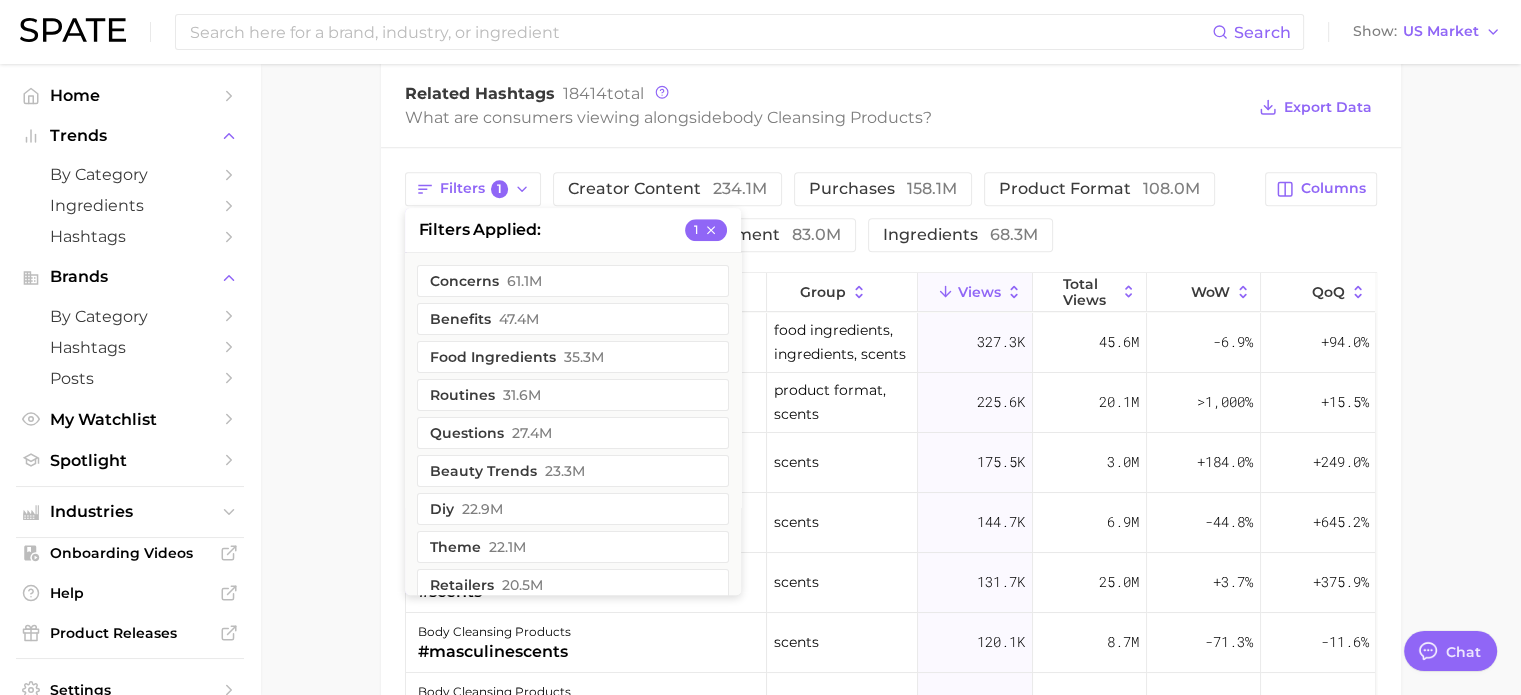 scroll, scrollTop: 1700, scrollLeft: 0, axis: vertical 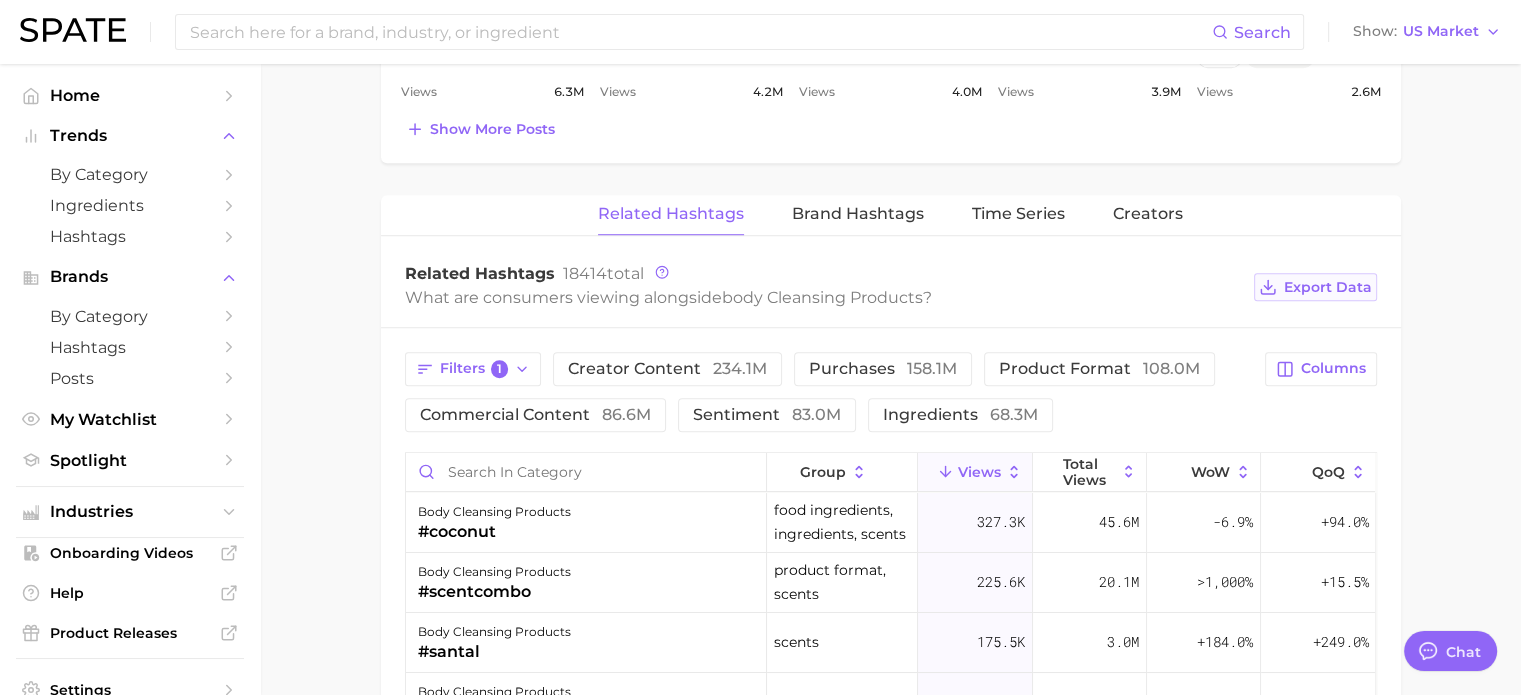 click on "Export Data" at bounding box center (1328, 287) 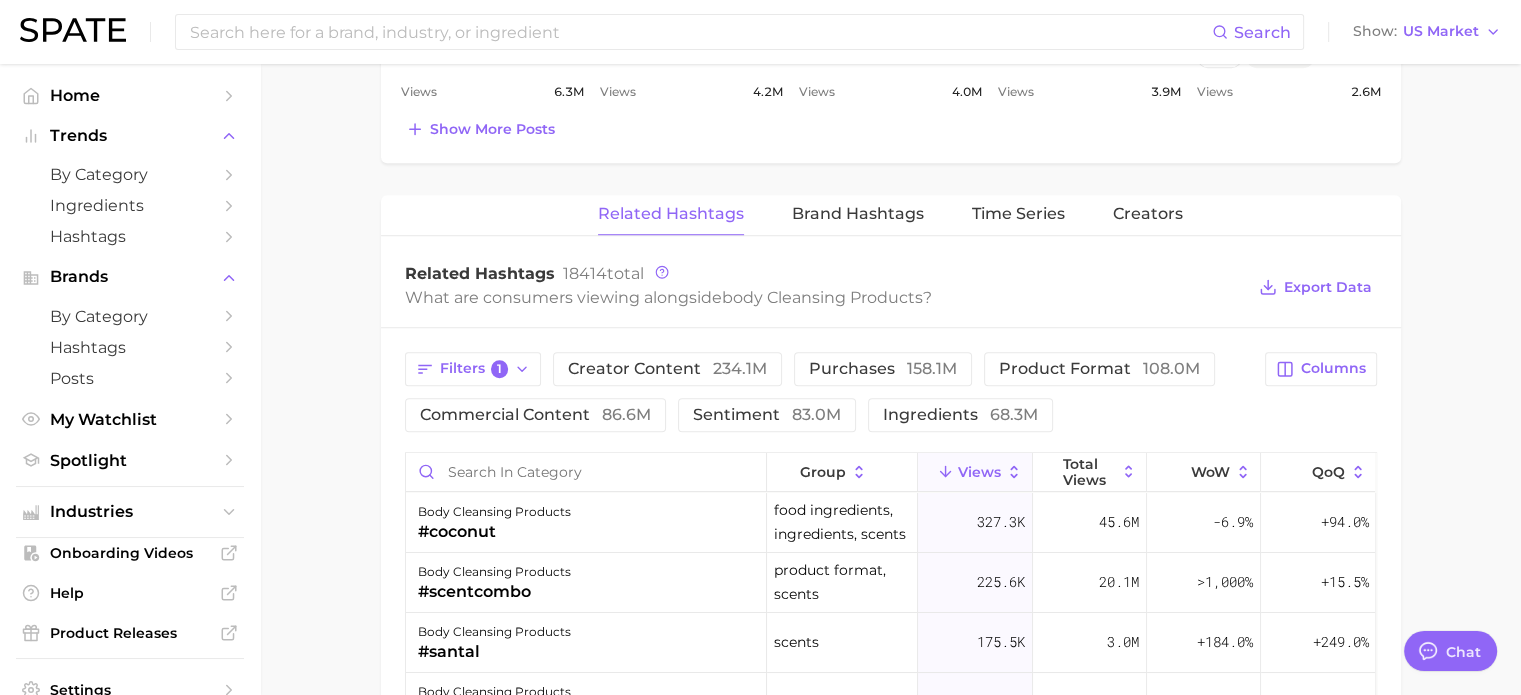 click on "Views" at bounding box center [979, 472] 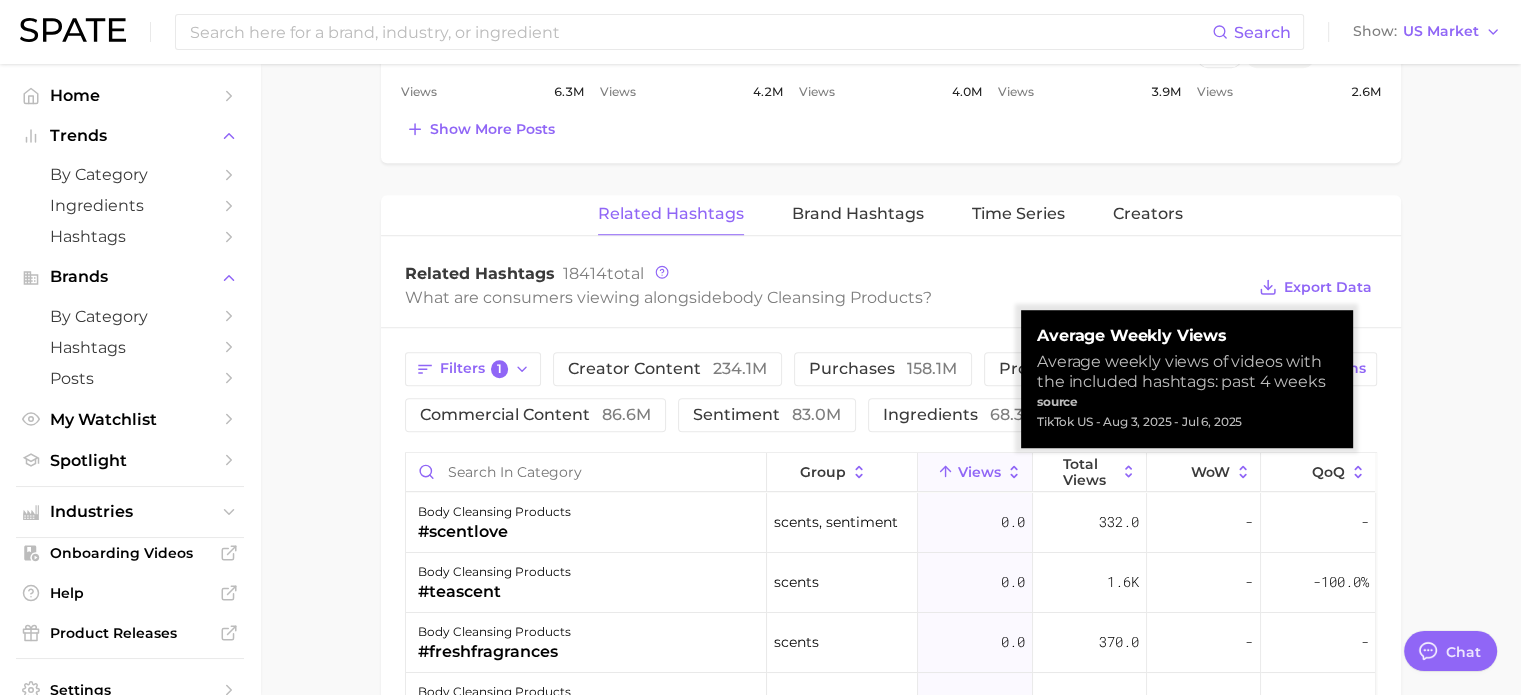 click 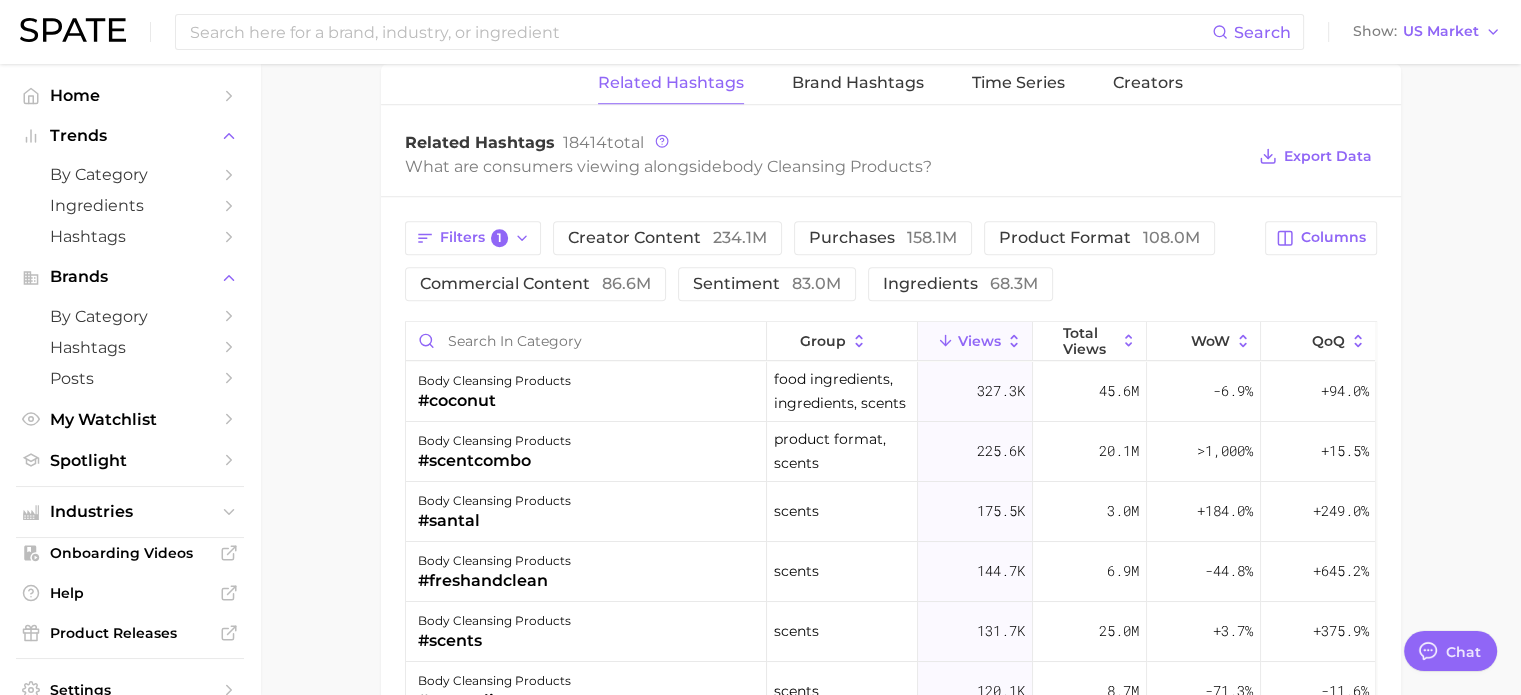 scroll, scrollTop: 1500, scrollLeft: 0, axis: vertical 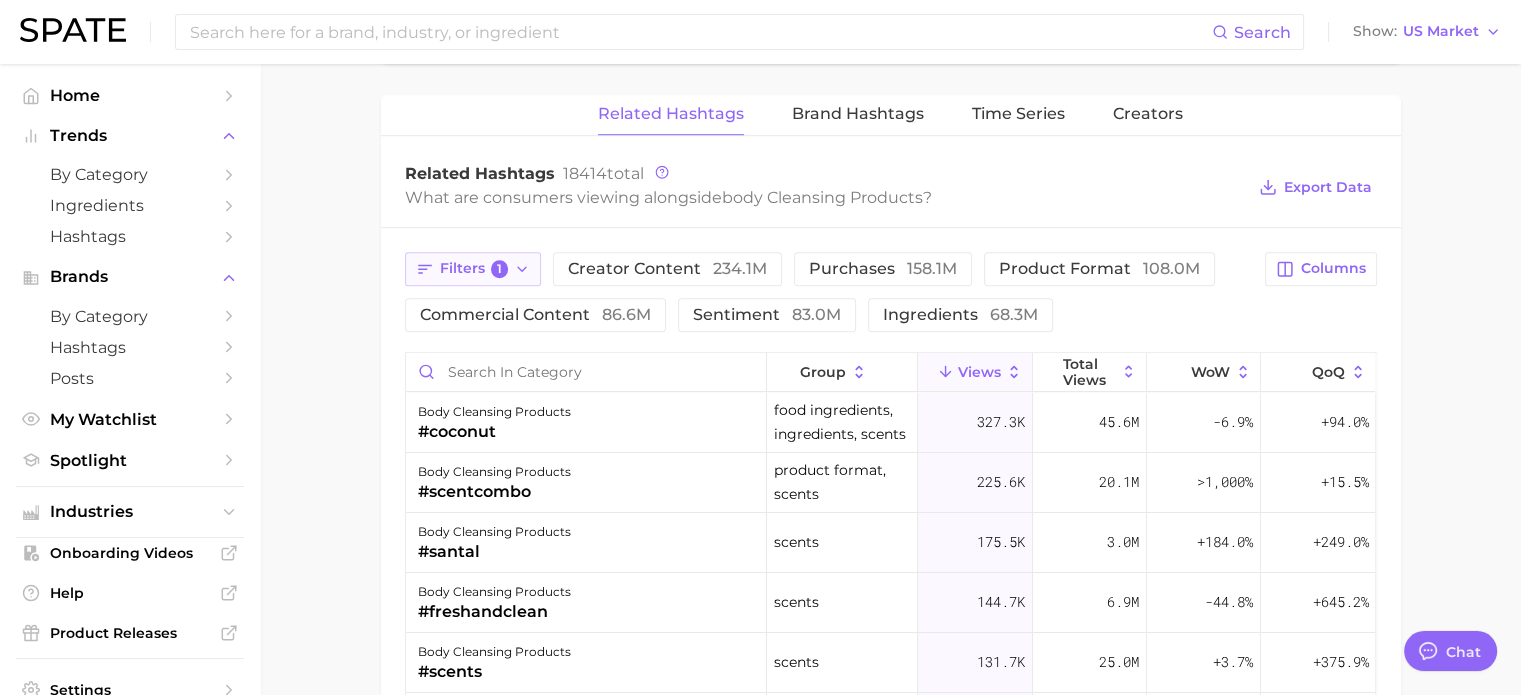 click 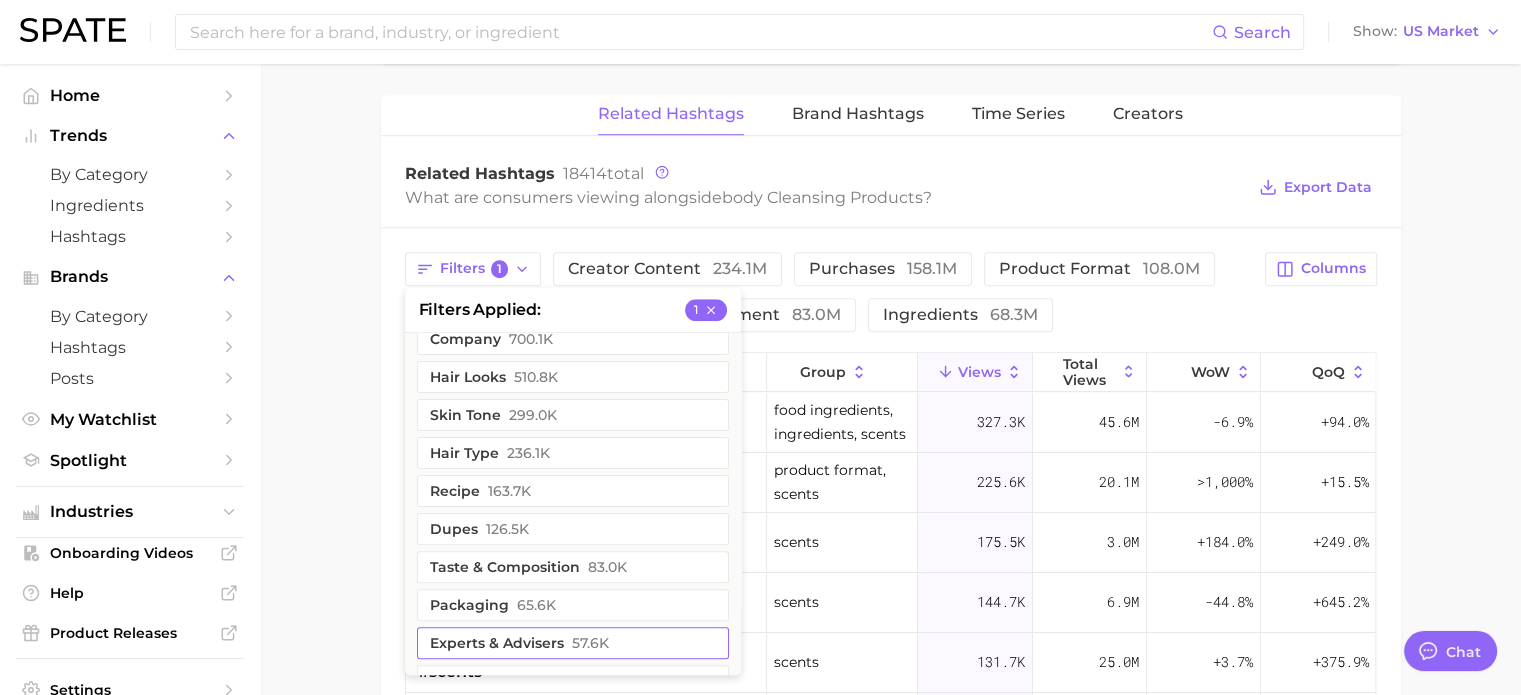 scroll, scrollTop: 892, scrollLeft: 0, axis: vertical 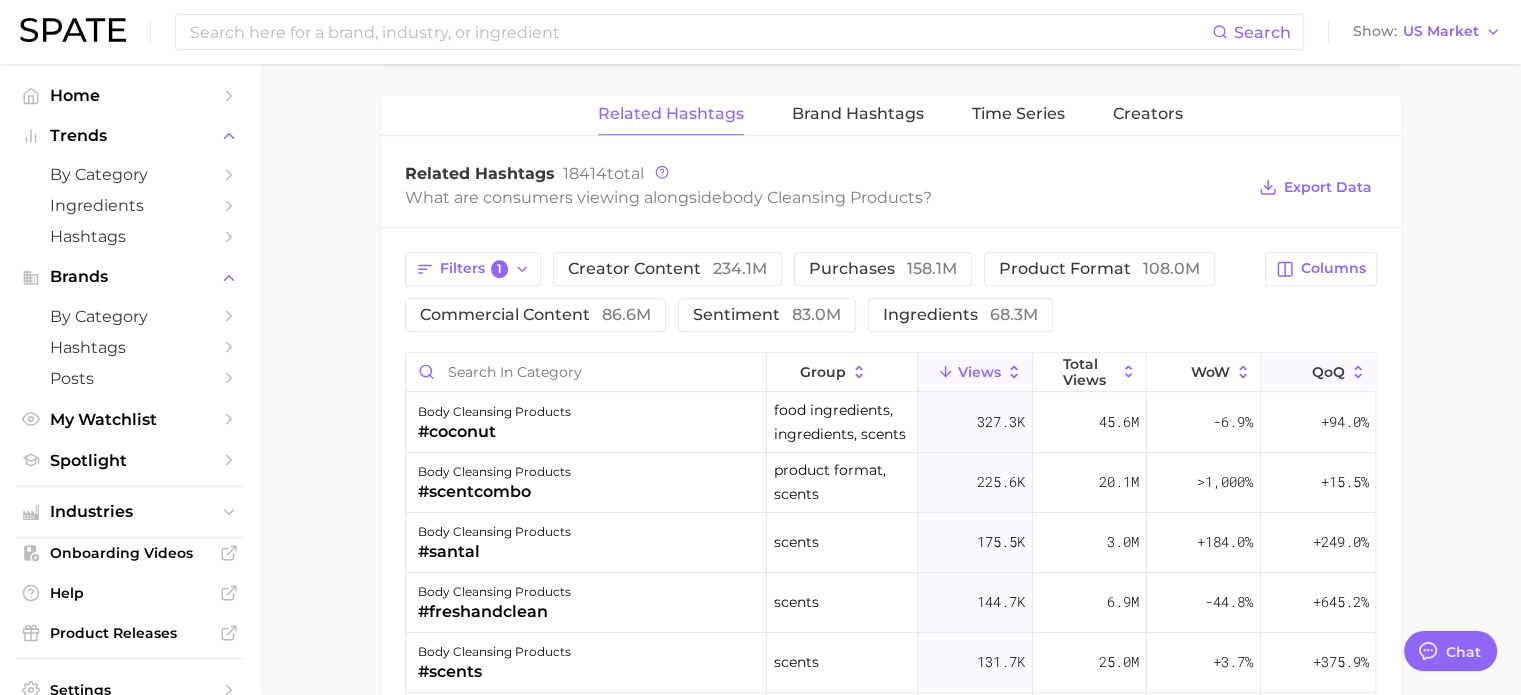 click 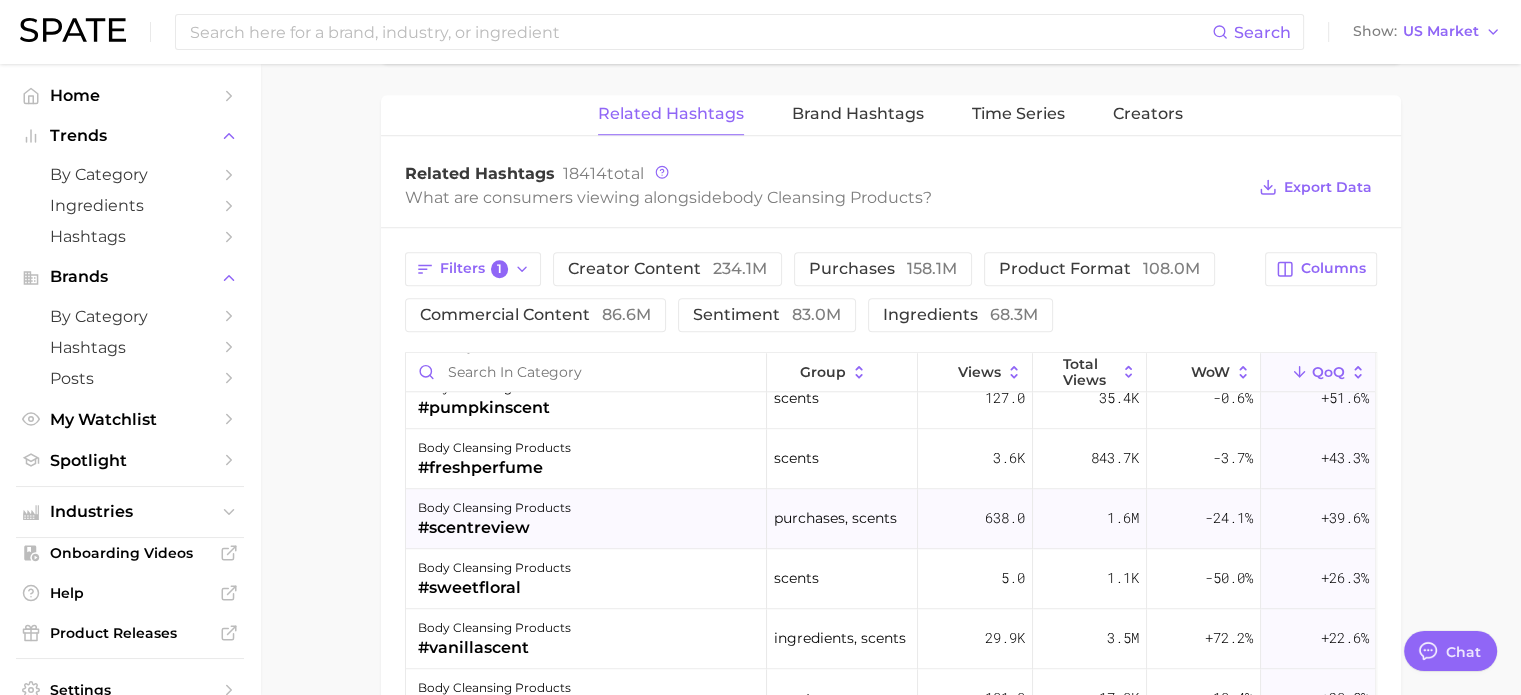 scroll, scrollTop: 2200, scrollLeft: 0, axis: vertical 